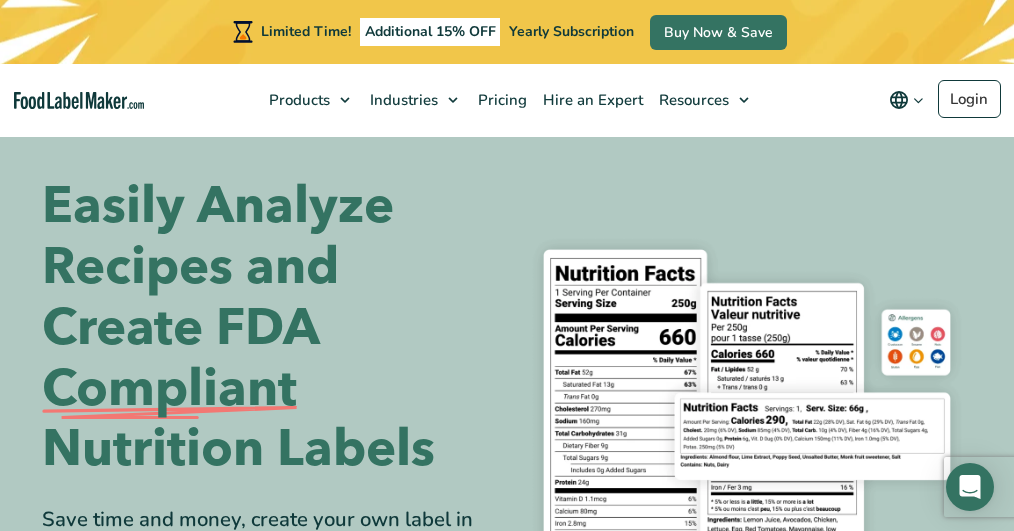 scroll, scrollTop: 0, scrollLeft: 0, axis: both 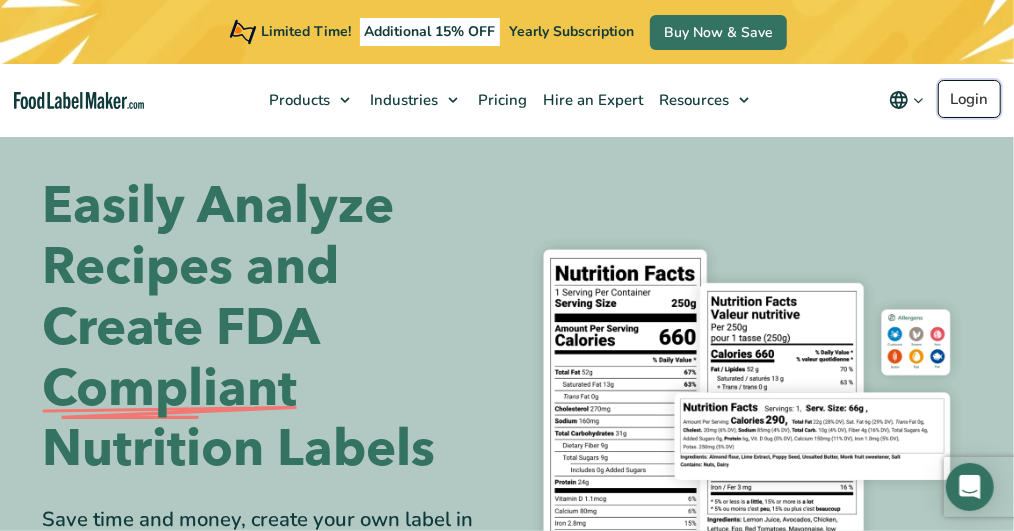 click on "Login" at bounding box center (969, 99) 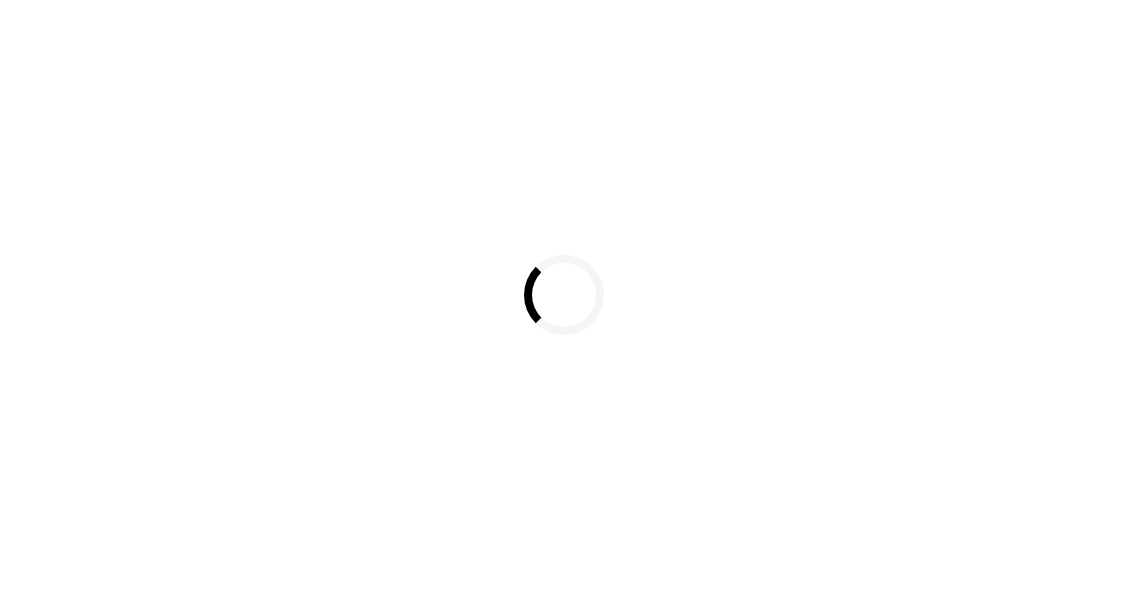 scroll, scrollTop: 0, scrollLeft: 0, axis: both 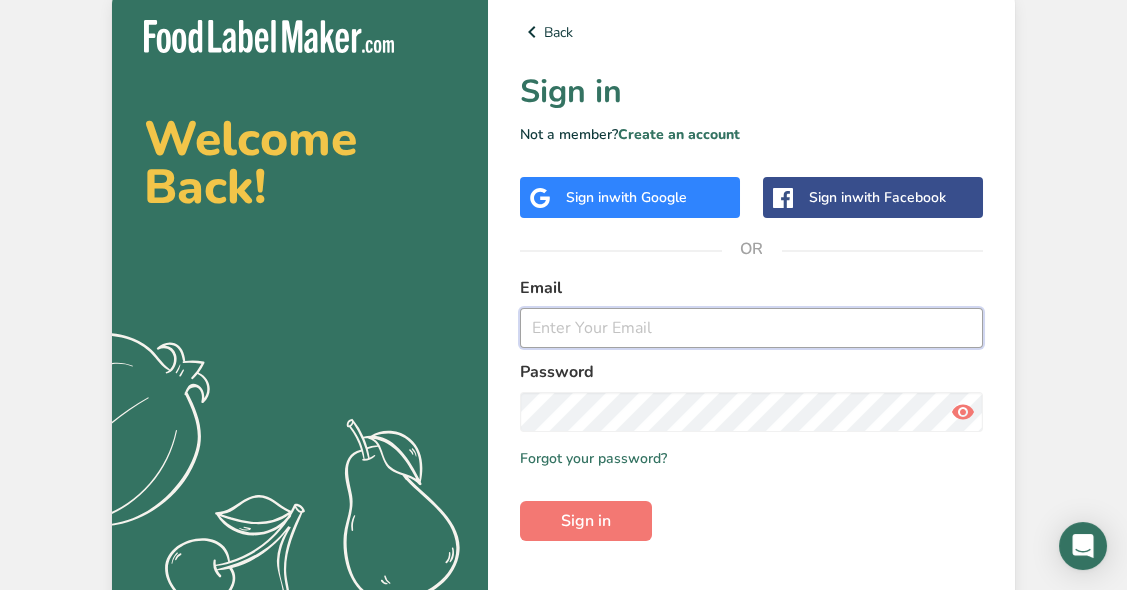 click at bounding box center [751, 328] 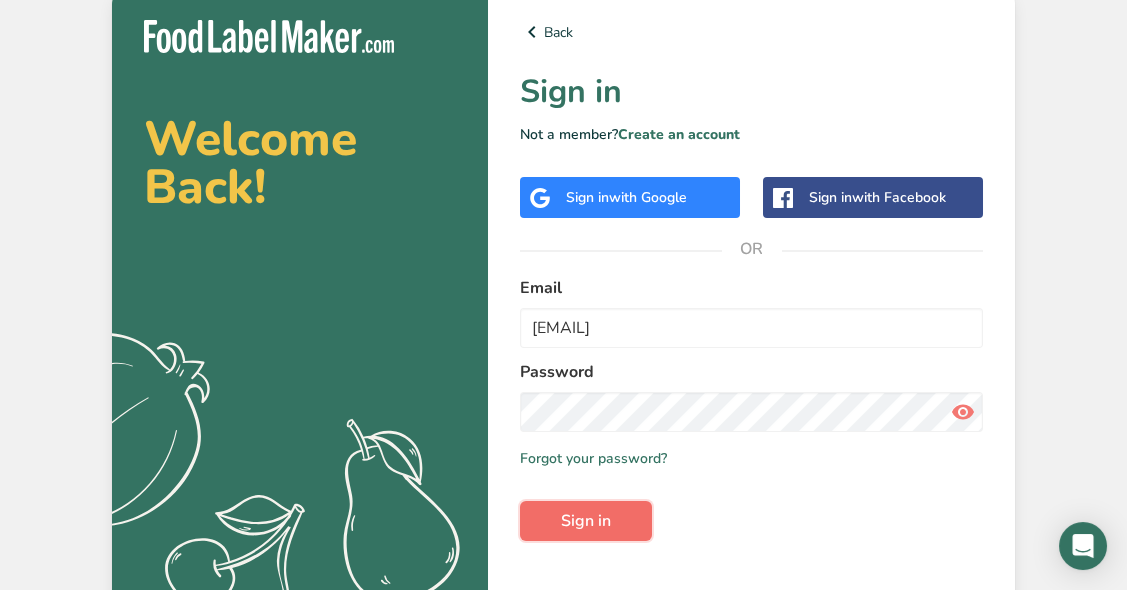 click on "Sign in" at bounding box center [586, 521] 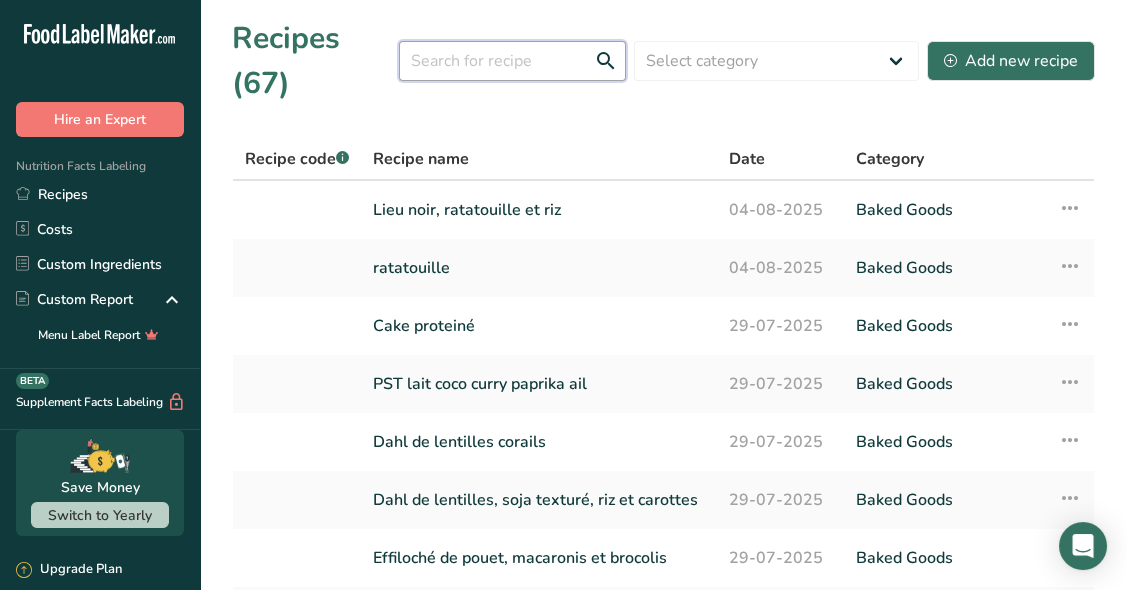 click at bounding box center (512, 61) 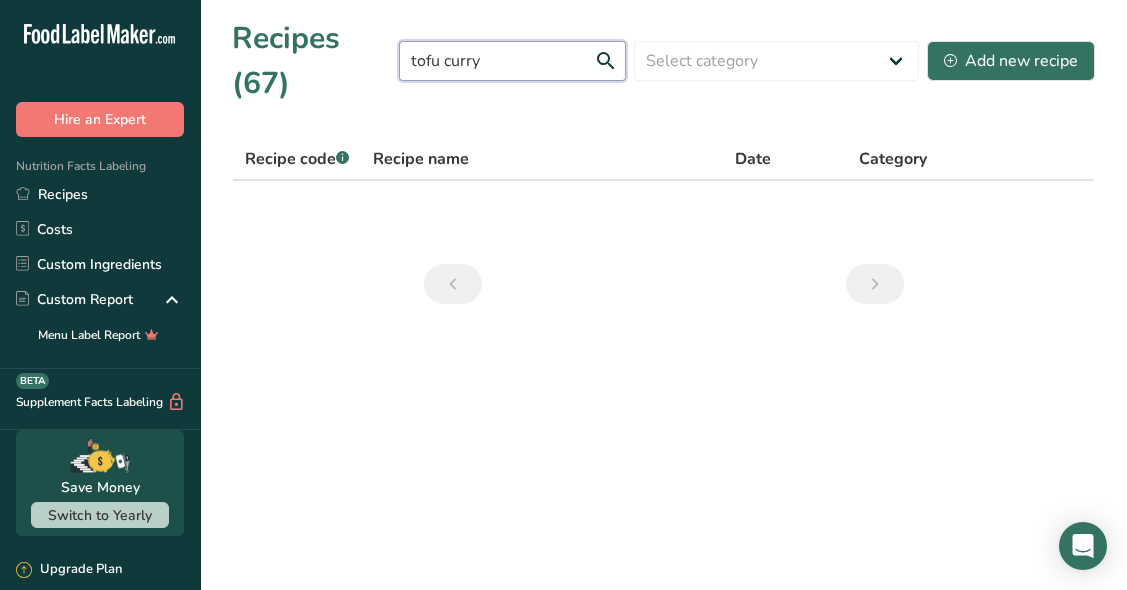 drag, startPoint x: 488, startPoint y: 67, endPoint x: 442, endPoint y: 71, distance: 46.173584 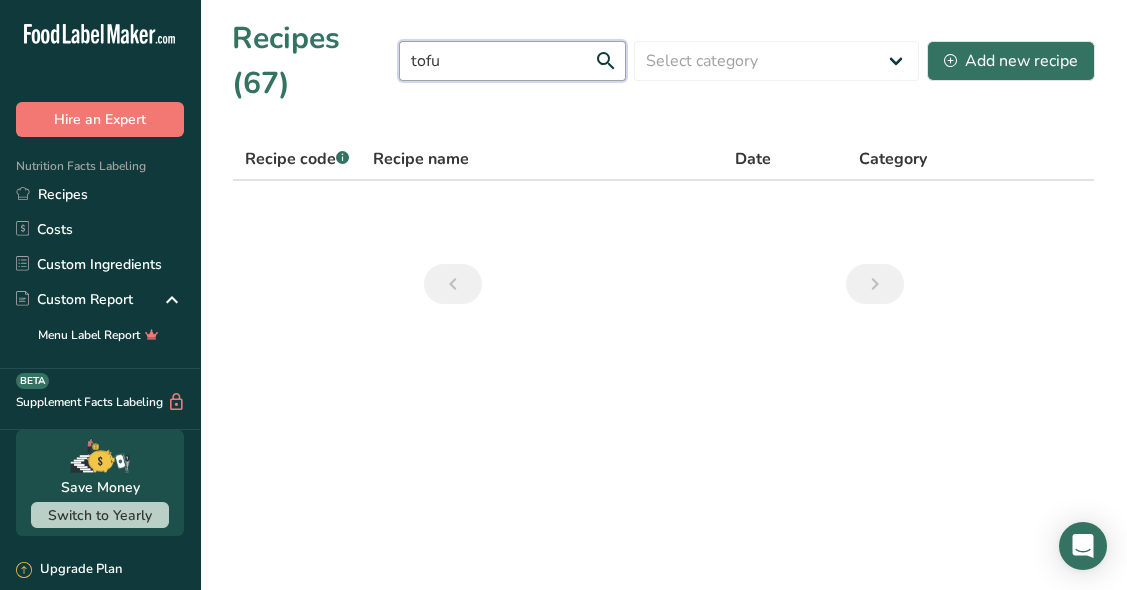 type on "tofu" 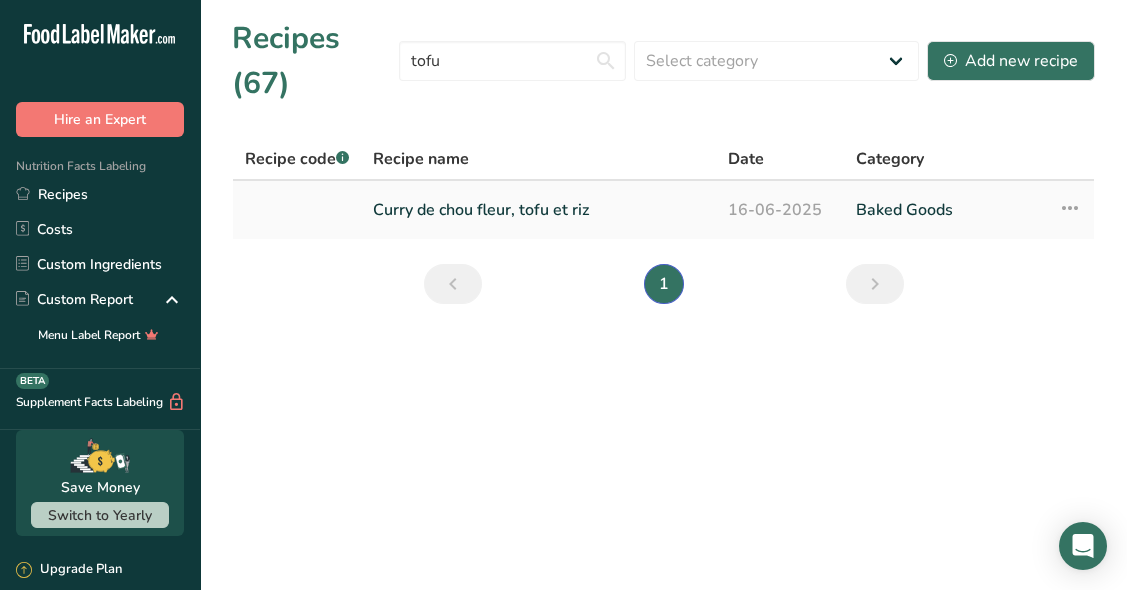 click on "Curry de chou fleur, tofu et riz" at bounding box center [538, 210] 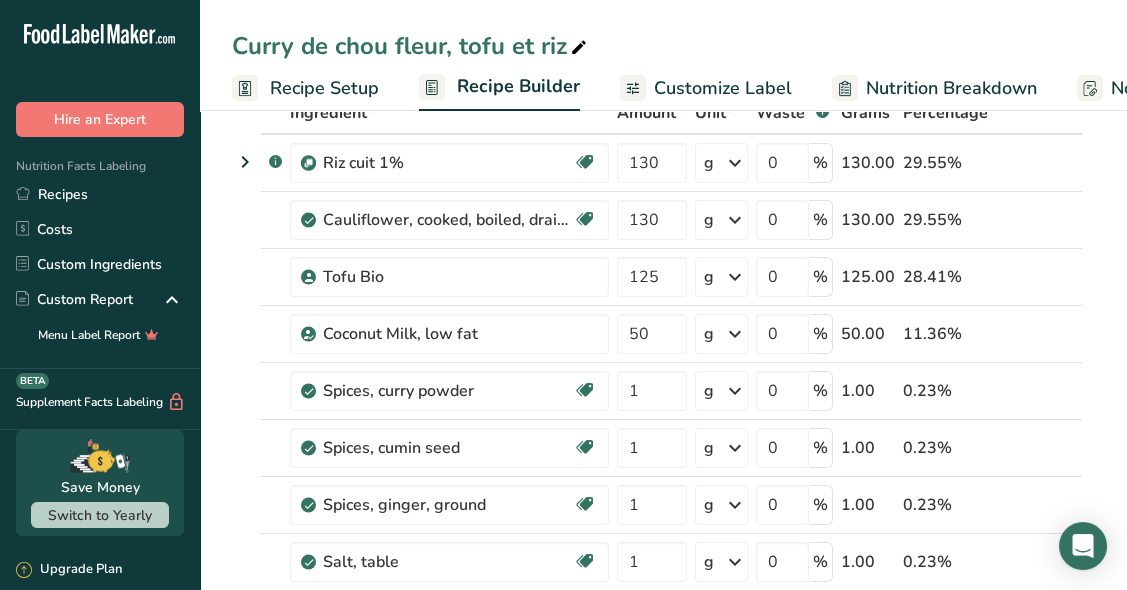 scroll, scrollTop: 125, scrollLeft: 0, axis: vertical 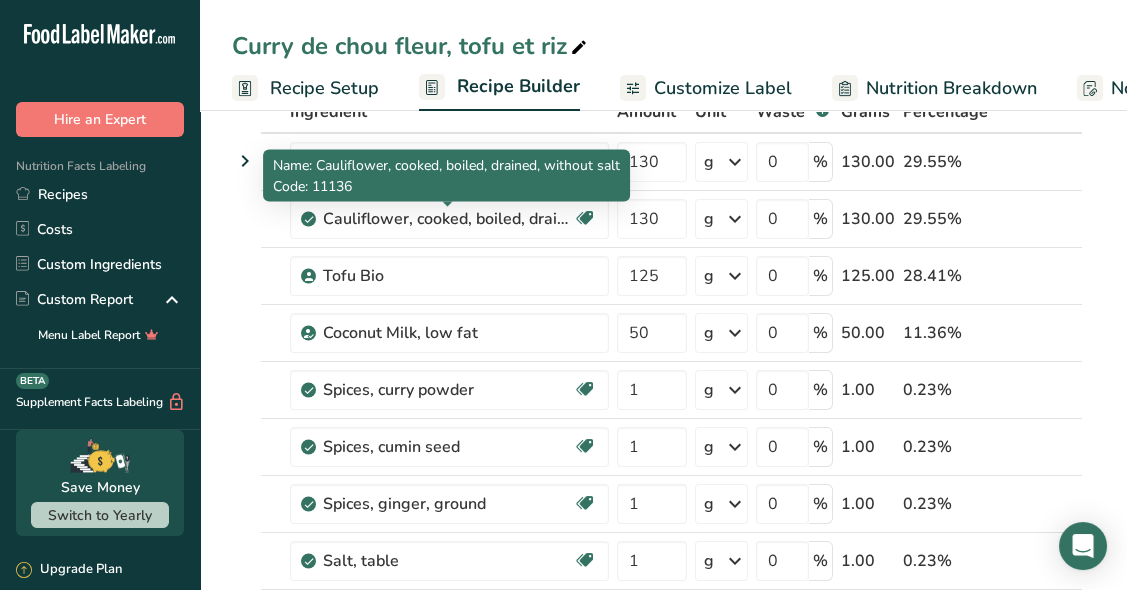 click on "Cauliflower, cooked, boiled, drained, without salt" at bounding box center [448, 219] 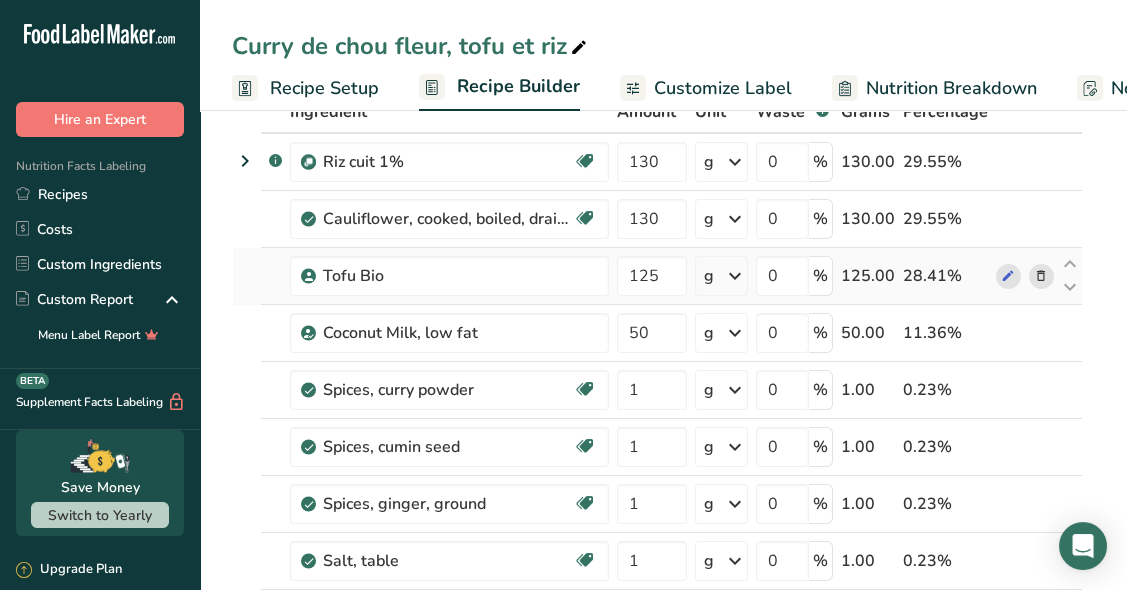 scroll, scrollTop: 143, scrollLeft: 0, axis: vertical 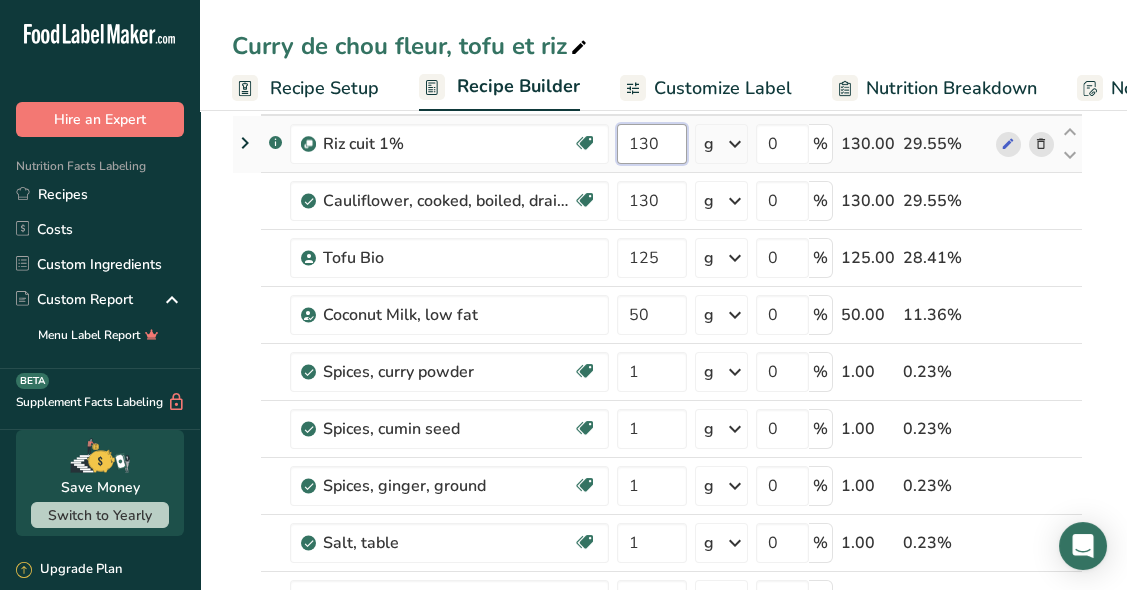 click on "130" at bounding box center (652, 144) 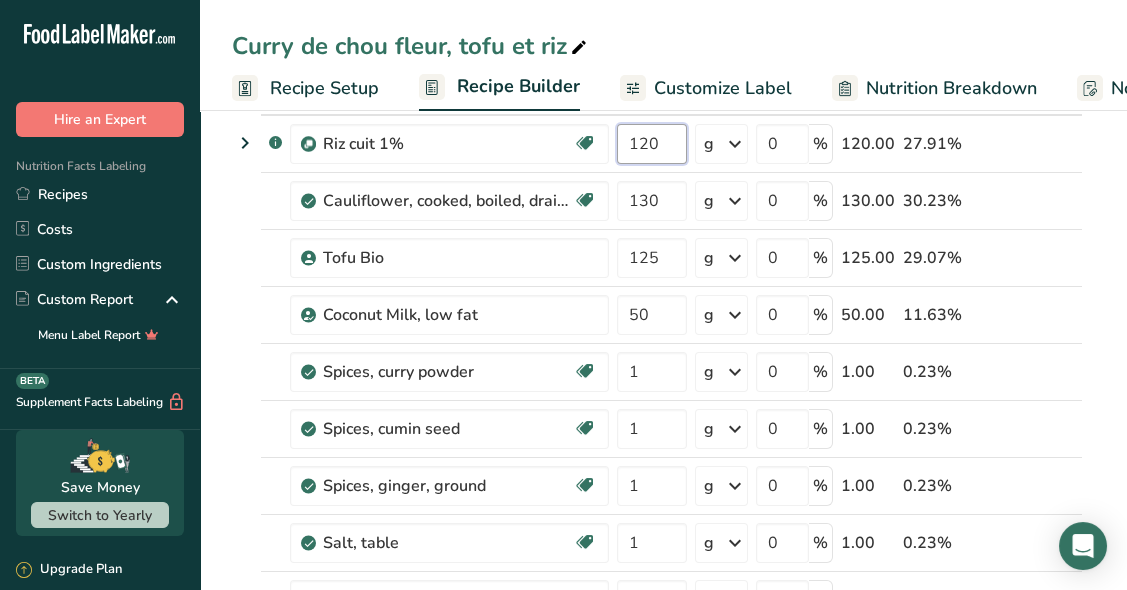 type on "120" 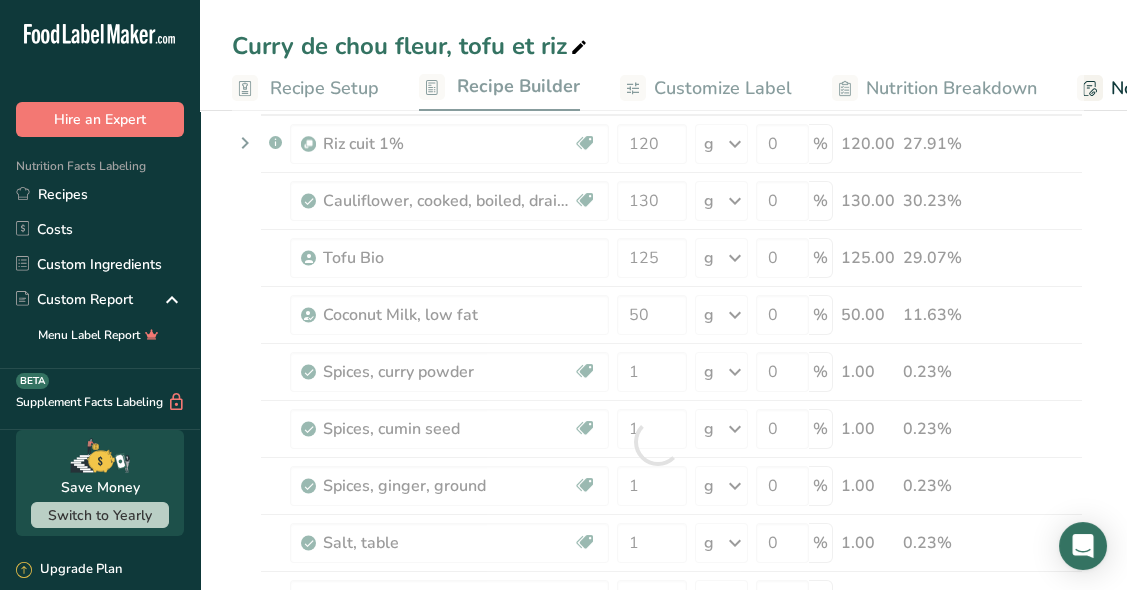 click on "Add Ingredients
Manage Recipe         Delete Recipe           Duplicate Recipe             Scale Recipe             Save as Sub-Recipe   .a-a{fill:#347362;}.b-a{fill:#fff;}                               Nutrition Breakdown                 Recipe Card
NEW
Amino Acids Pattern Report             Activity History
Download
Choose your preferred label style
Standard FDA label
Standard FDA label
The most common format for nutrition facts labels in compliance with the FDA's typeface, style and requirements
Tabular FDA label
A label format compliant with the FDA regulations presented in a tabular (horizontal) display.
Linear FDA label
A simple linear display for small sized packages.
Simplified FDA label" at bounding box center (663, 1012) 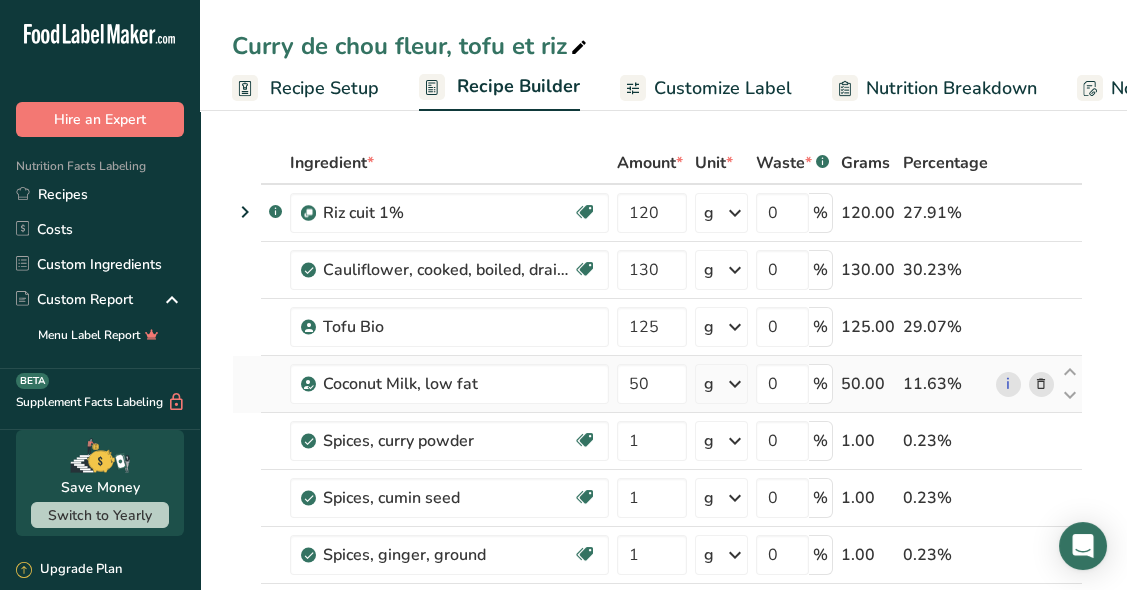 scroll, scrollTop: 75, scrollLeft: 0, axis: vertical 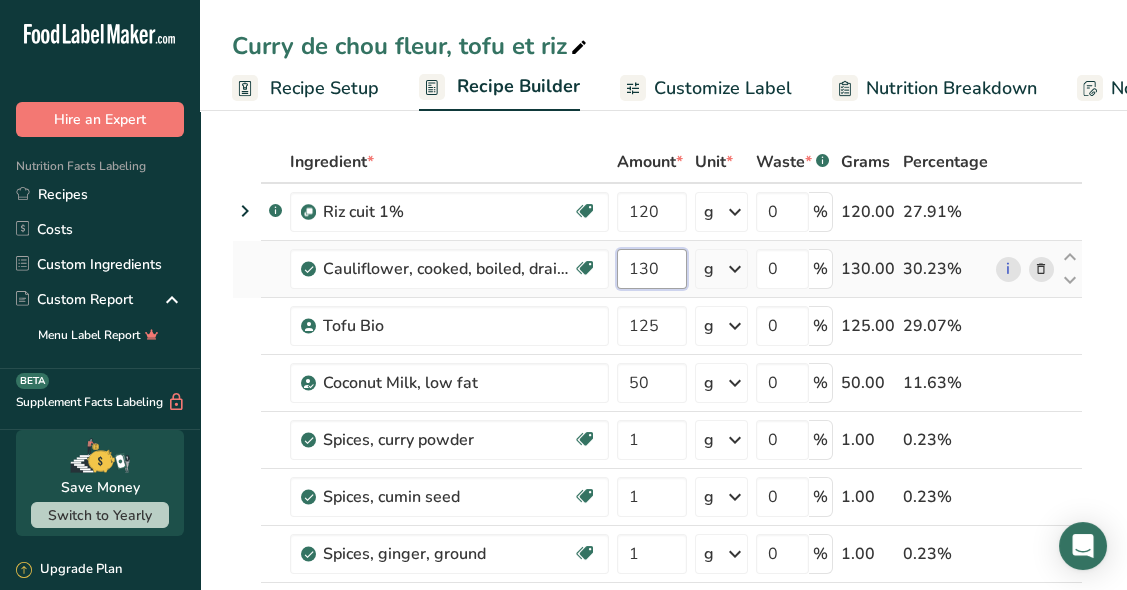 click on "130" at bounding box center (652, 269) 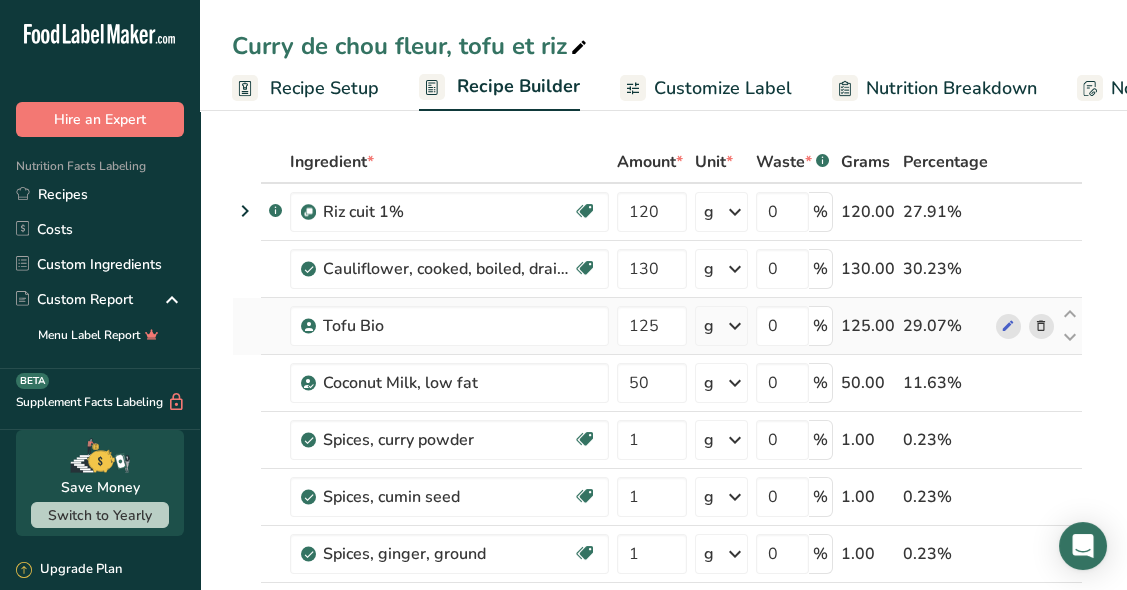click on "Ingredient *
Amount *
Unit *
Waste *   .a-a{fill:#347362;}.b-a{fill:#fff;}          Grams
Percentage
.a-a{fill:#347362;}.b-a{fill:#fff;}
Riz cuit 1%
Dairy free
Gluten free
Vegan
Vegetarian
Soy free
120
g
Weight Units
g
kg
mg
See more
Volume Units
l
mL
fl oz
See more
0
%
120.00
27.91%
Cauliflower, cooked, boiled, drained, without salt
Source of Antioxidants
Dairy free
Gluten free
Vegan
Vegetarian
Soy free
130
g" at bounding box center (657, 510) 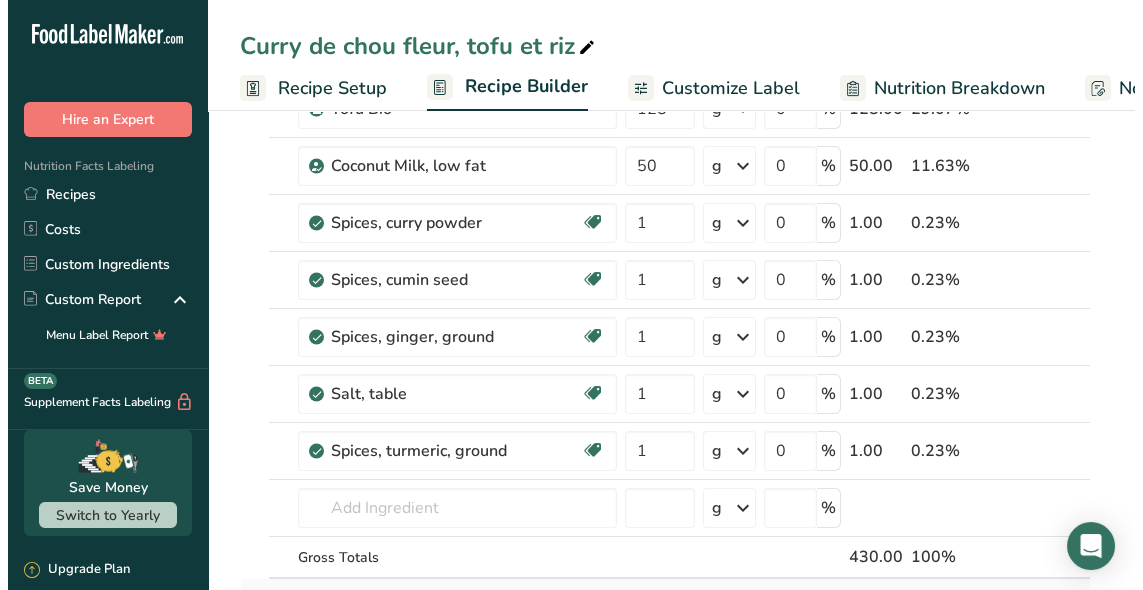 scroll, scrollTop: 293, scrollLeft: 0, axis: vertical 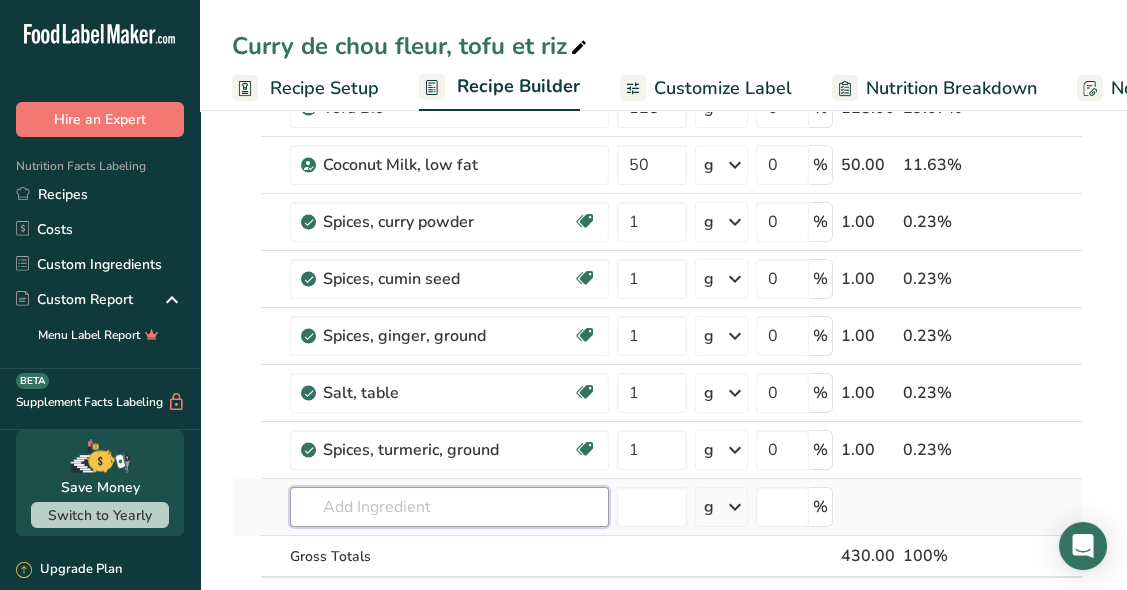 click at bounding box center [449, 507] 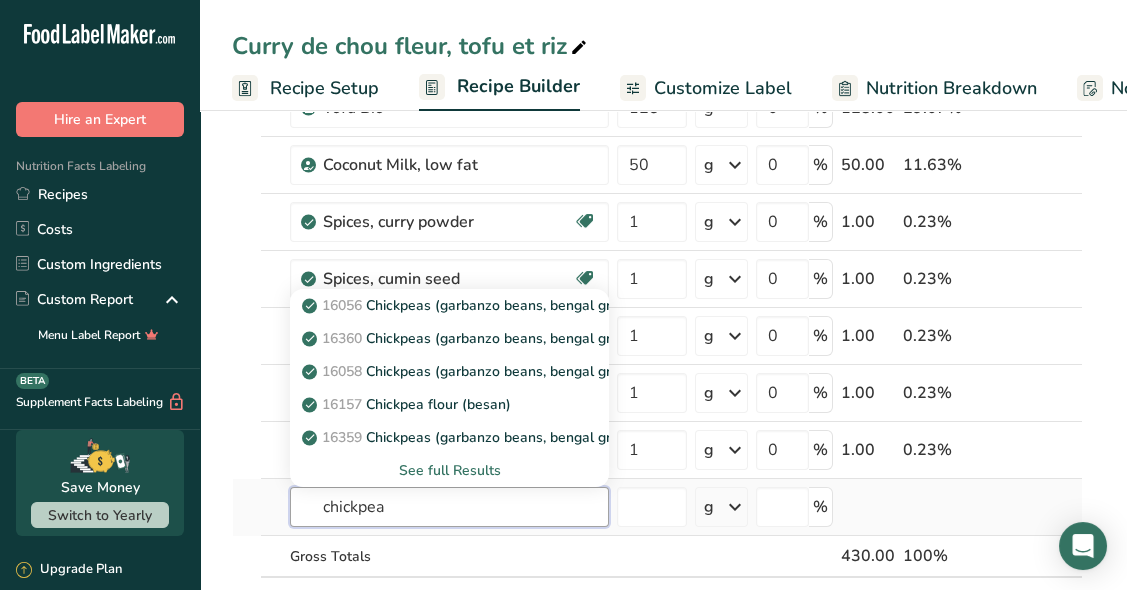 type on "chickpea" 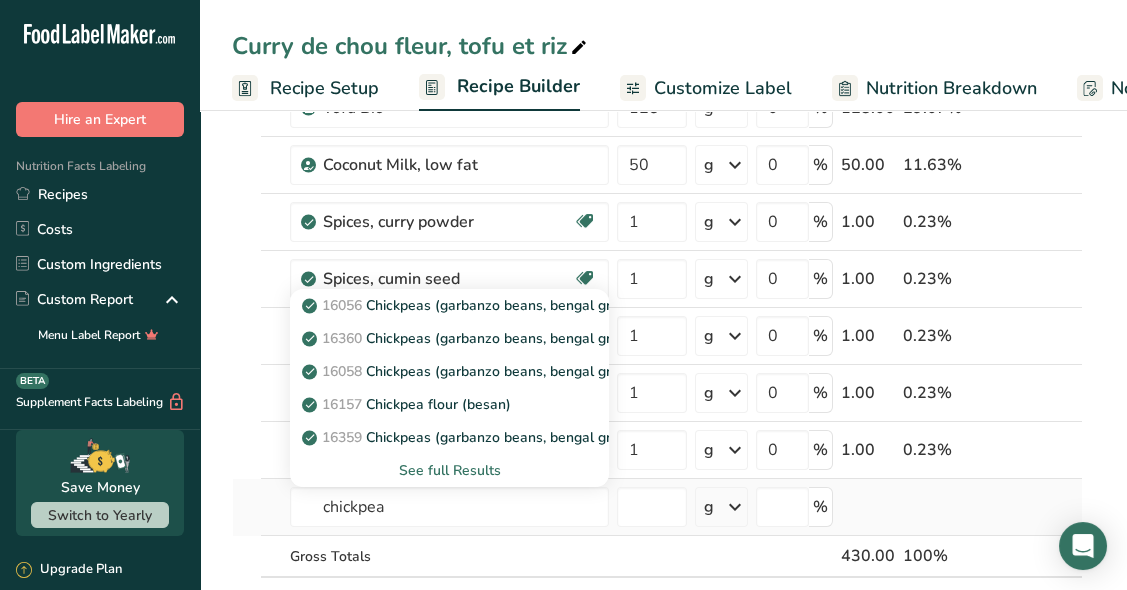 type 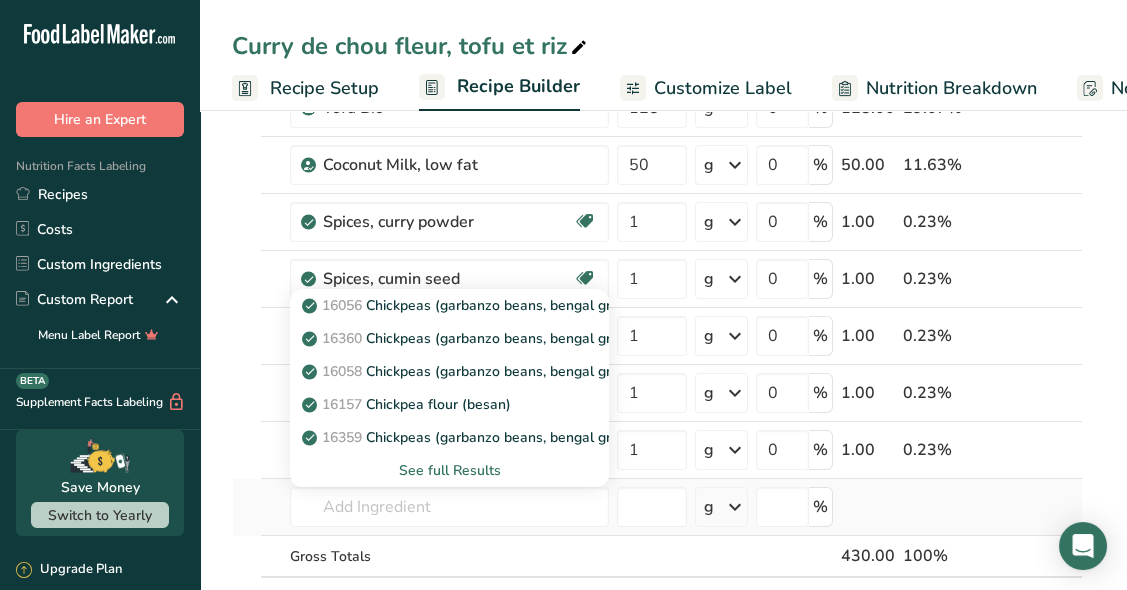 click on "See full Results" at bounding box center [449, 470] 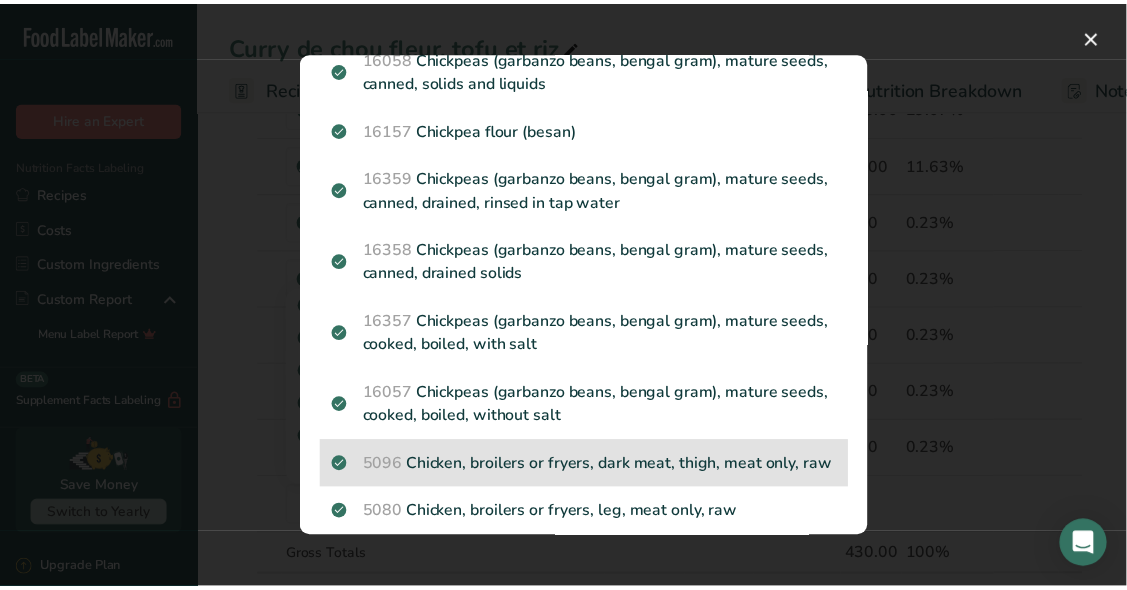 scroll, scrollTop: 219, scrollLeft: 0, axis: vertical 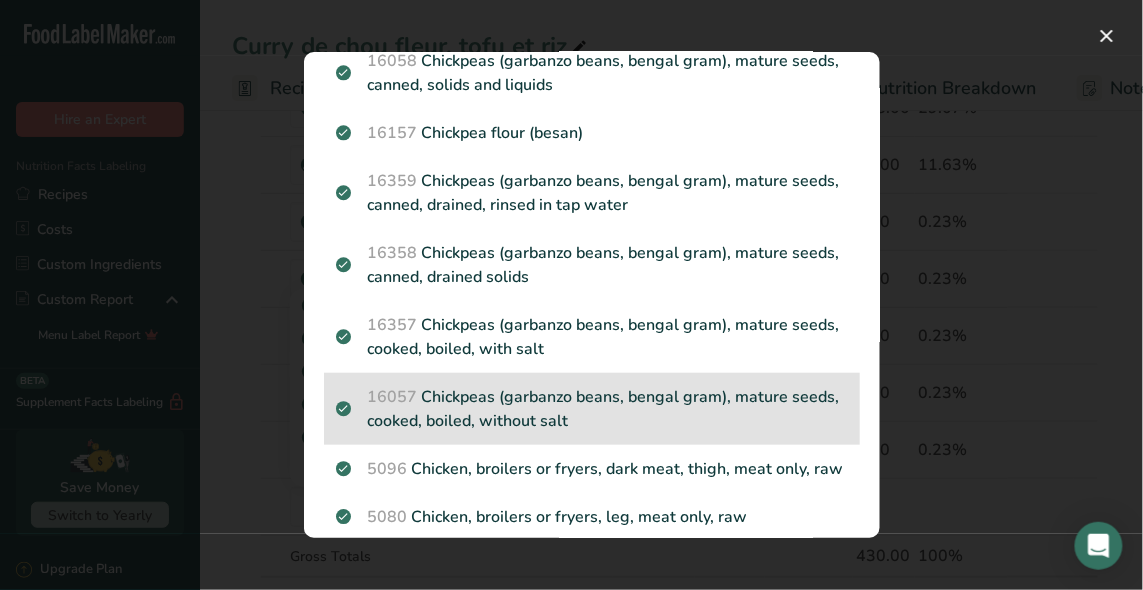 click on "16057
Chickpeas (garbanzo beans, bengal gram), mature seeds, cooked, boiled, without salt" at bounding box center (592, 409) 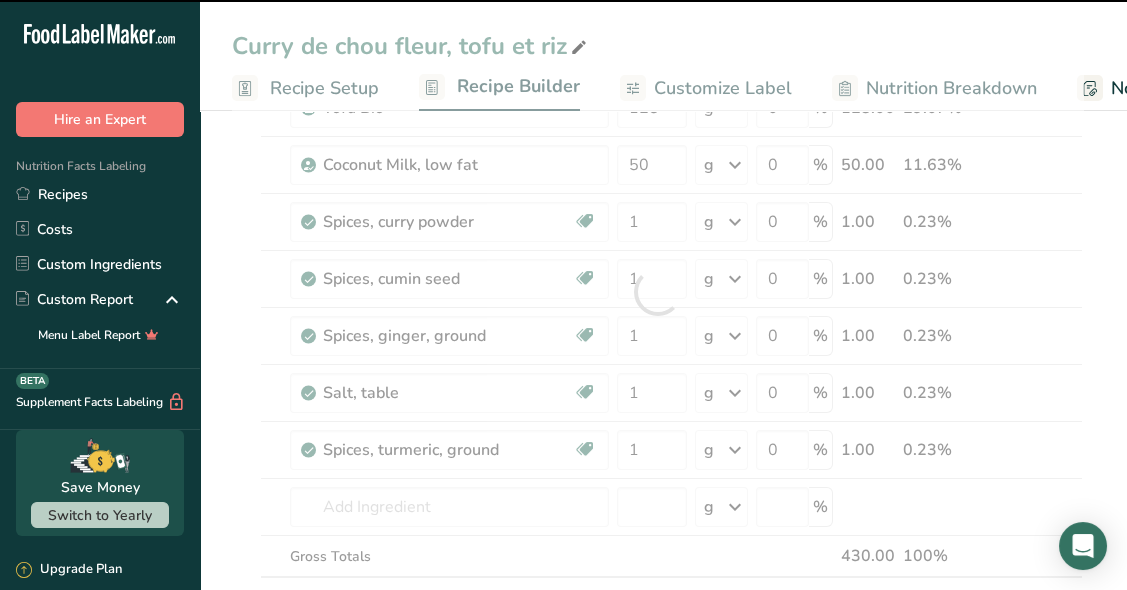 type on "0" 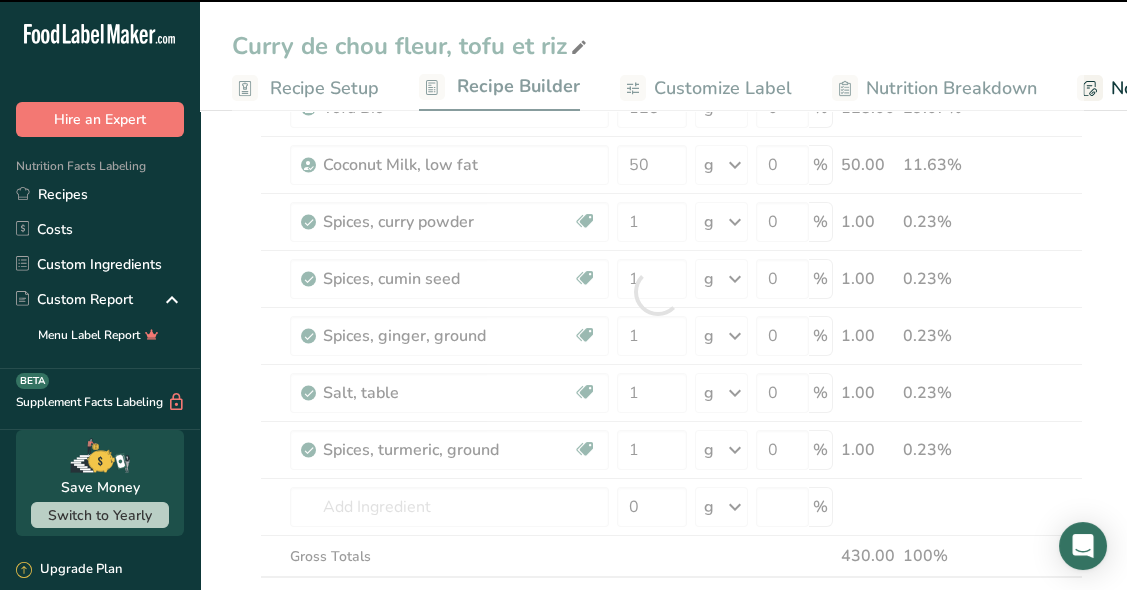 type on "0" 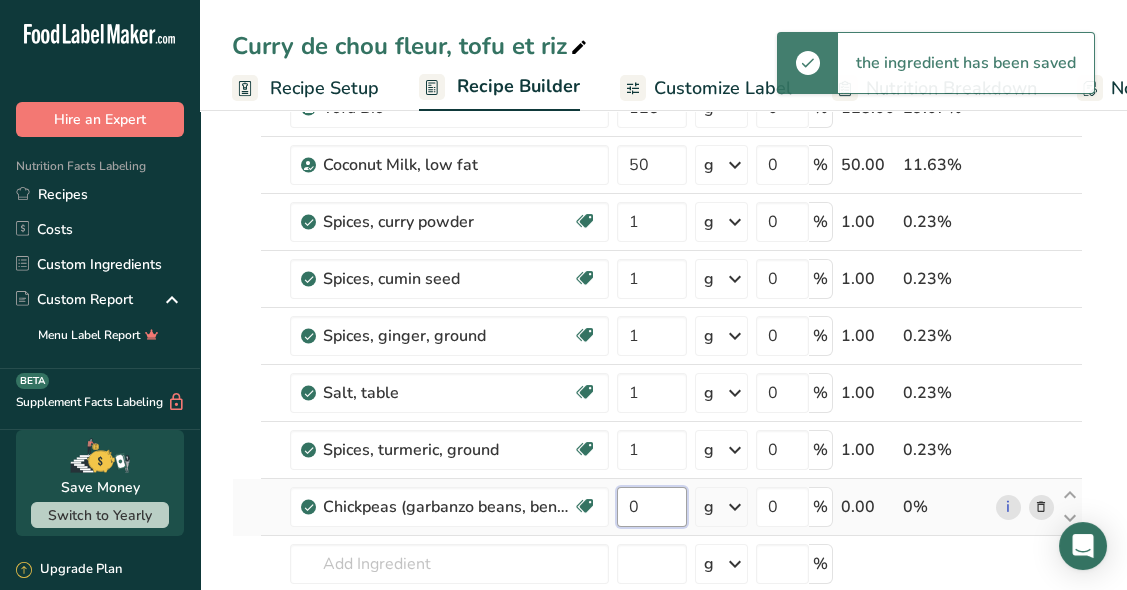 click on "0" at bounding box center (652, 507) 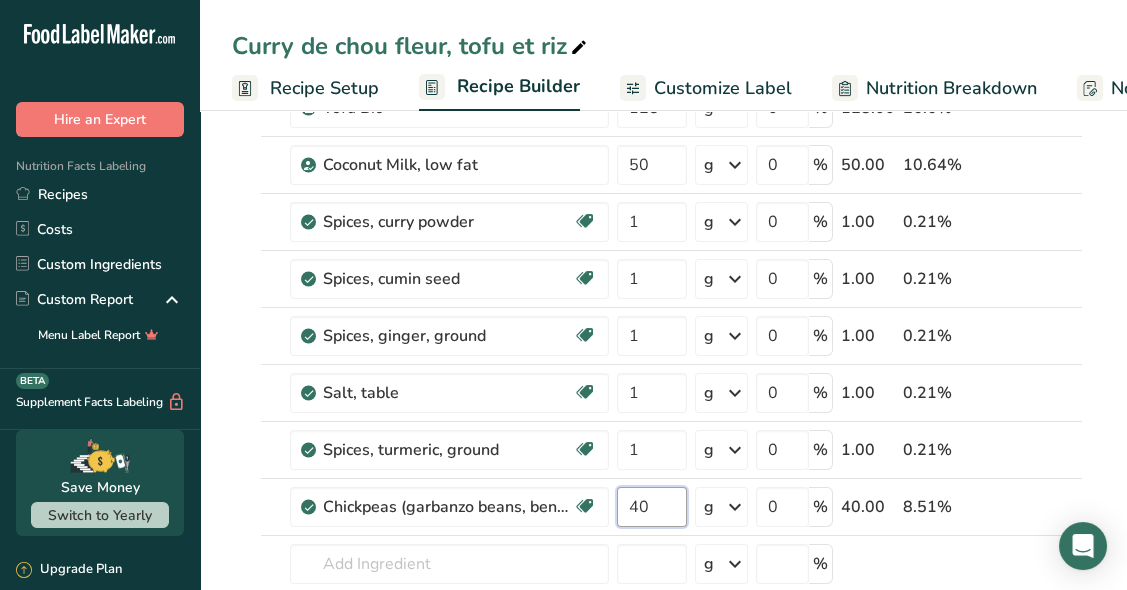 type on "40" 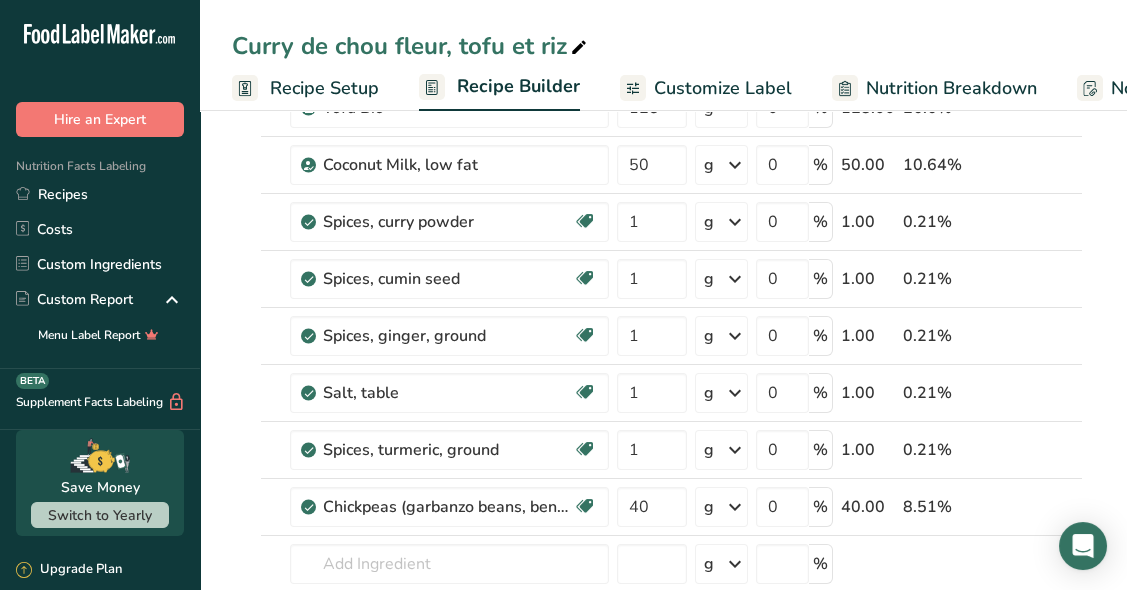 click on "Add Ingredients
Manage Recipe         Delete Recipe           Duplicate Recipe             Scale Recipe             Save as Sub-Recipe   .a-a{fill:#347362;}.b-a{fill:#fff;}                               Nutrition Breakdown                 Recipe Card
NEW
Amino Acids Pattern Report             Activity History
Download
Choose your preferred label style
Standard FDA label
Standard FDA label
The most common format for nutrition facts labels in compliance with the FDA's typeface, style and requirements
Tabular FDA label
A label format compliant with the FDA regulations presented in a tabular (horizontal) display.
Linear FDA label
A simple linear display for small sized packages.
Simplified FDA label" at bounding box center (663, 890) 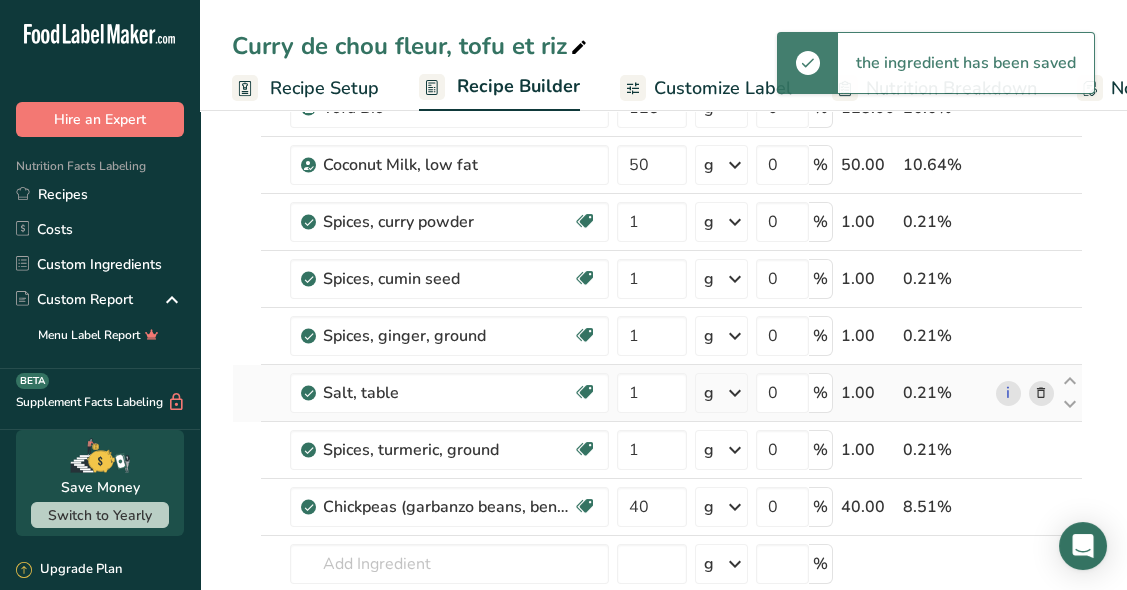click on "1" at bounding box center [652, 393] 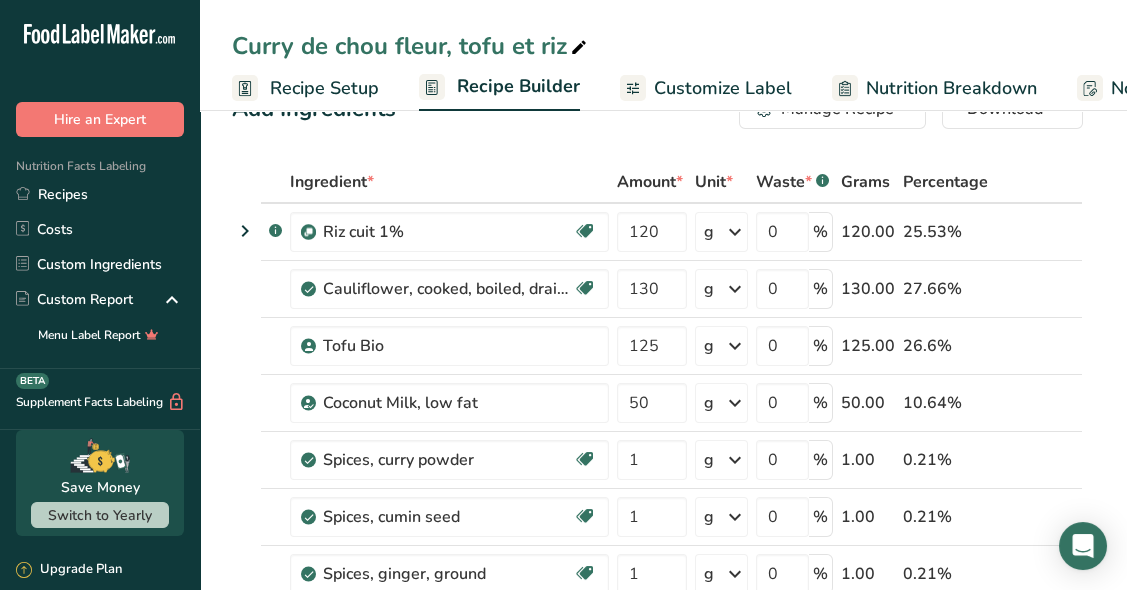 scroll, scrollTop: 51, scrollLeft: 0, axis: vertical 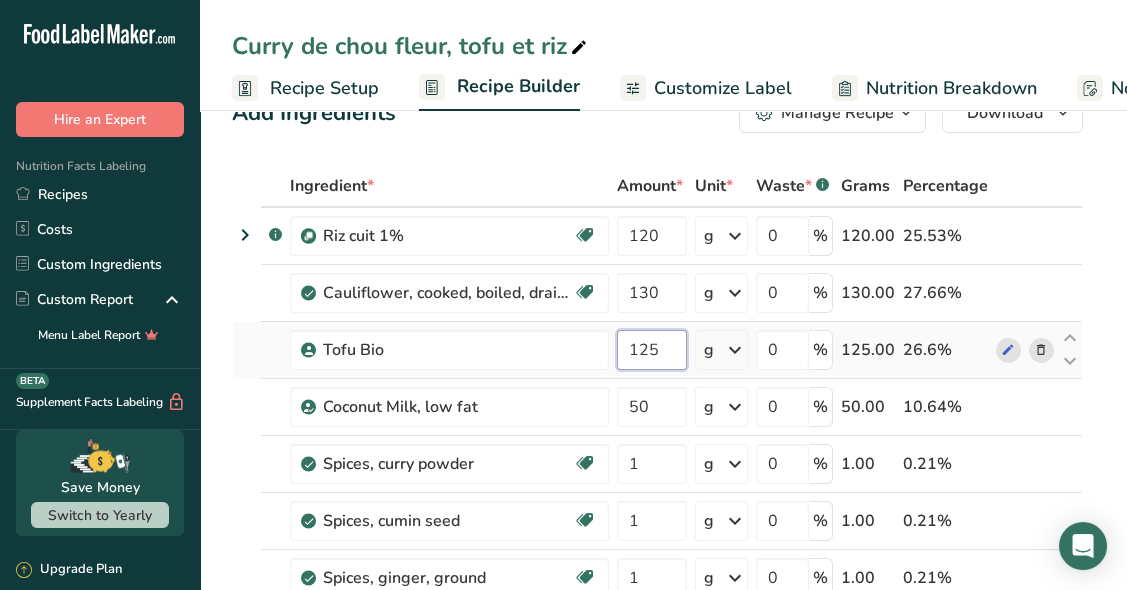 click on "125" at bounding box center (652, 350) 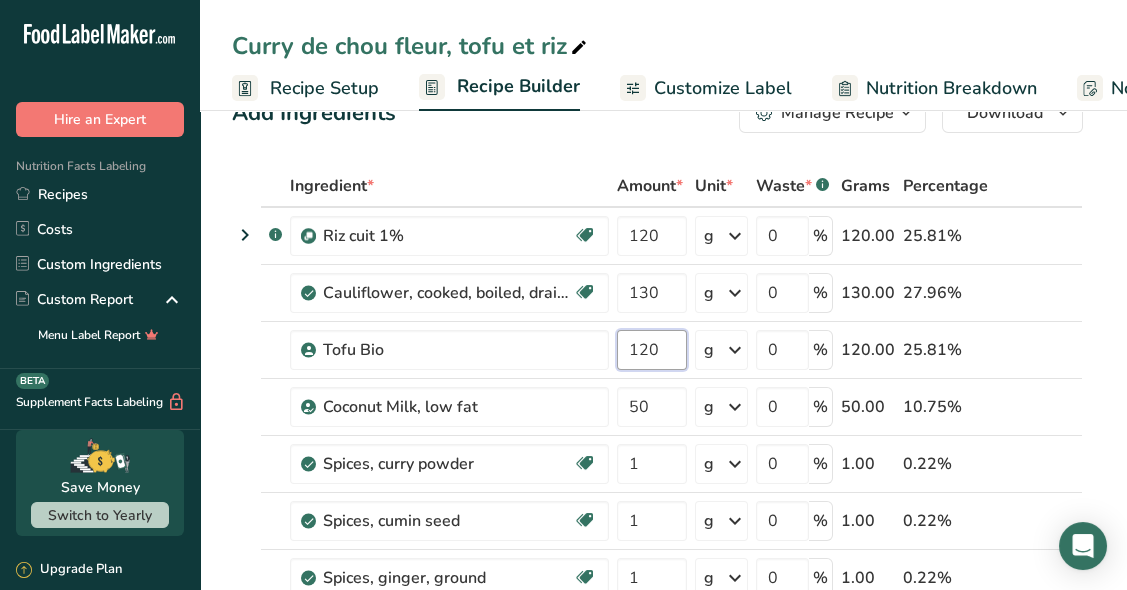 type on "120" 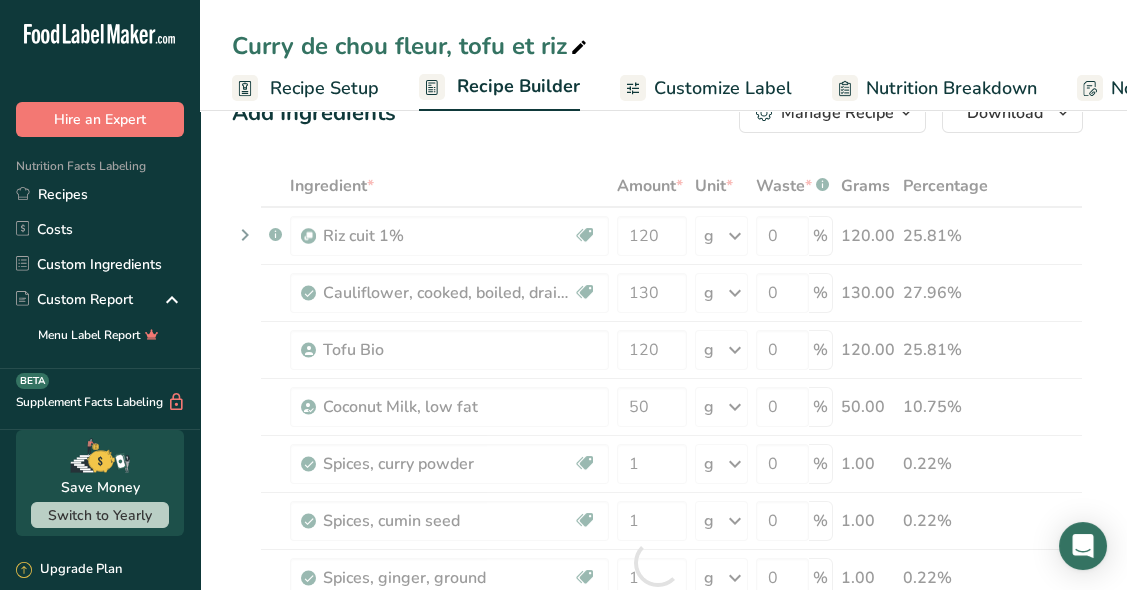 click on "Add Ingredients
Manage Recipe         Delete Recipe           Duplicate Recipe             Scale Recipe             Save as Sub-Recipe   .a-a{fill:#347362;}.b-a{fill:#fff;}                               Nutrition Breakdown                 Recipe Card
NEW
Amino Acids Pattern Report             Activity History
Download
Choose your preferred label style
Standard FDA label
Standard FDA label
The most common format for nutrition facts labels in compliance with the FDA's typeface, style and requirements
Tabular FDA label
A label format compliant with the FDA regulations presented in a tabular (horizontal) display.
Linear FDA label
A simple linear display for small sized packages.
Simplified FDA label" at bounding box center (663, 1132) 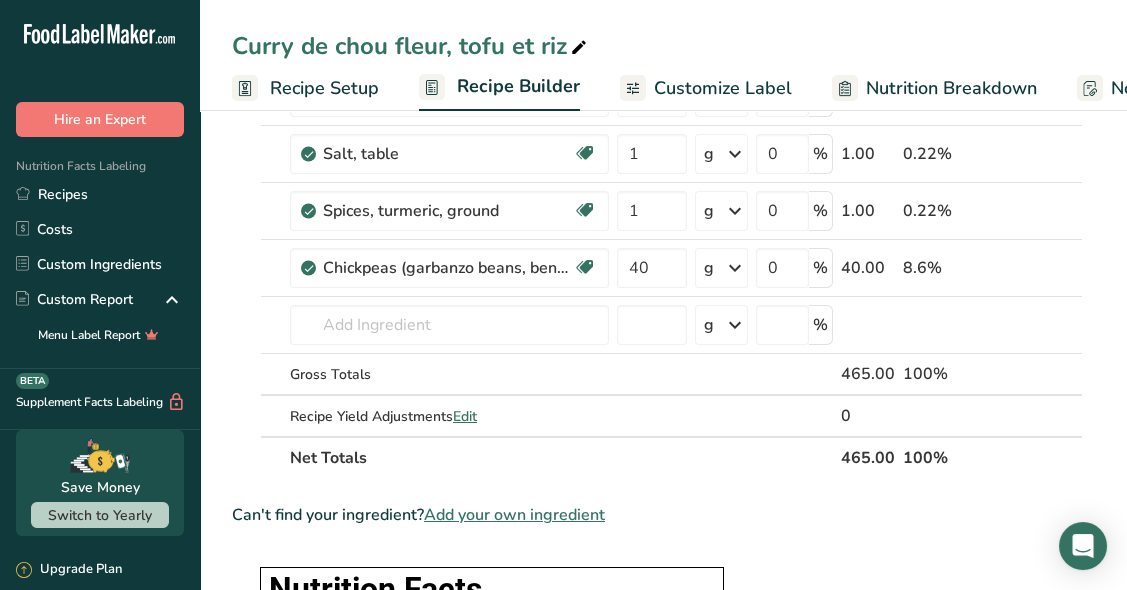 scroll, scrollTop: 551, scrollLeft: 0, axis: vertical 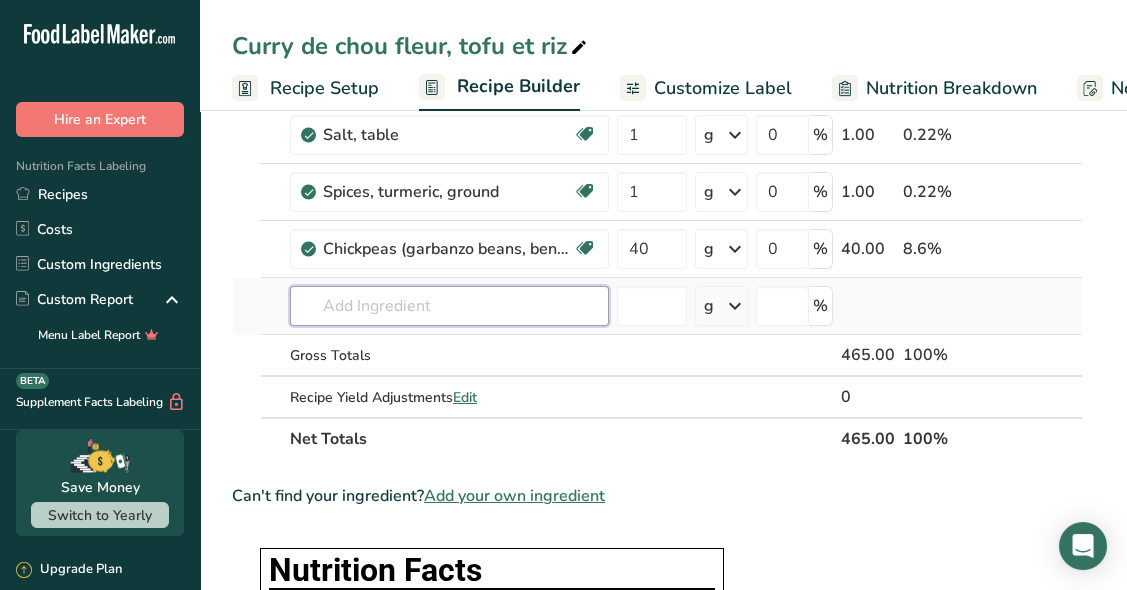 click at bounding box center [449, 306] 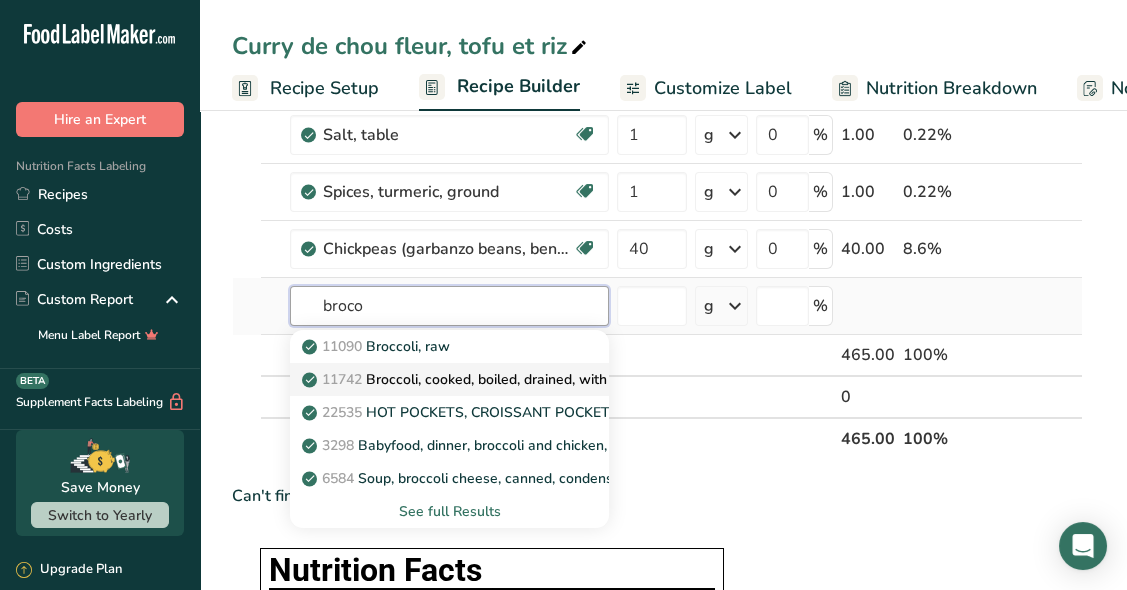 type on "broco" 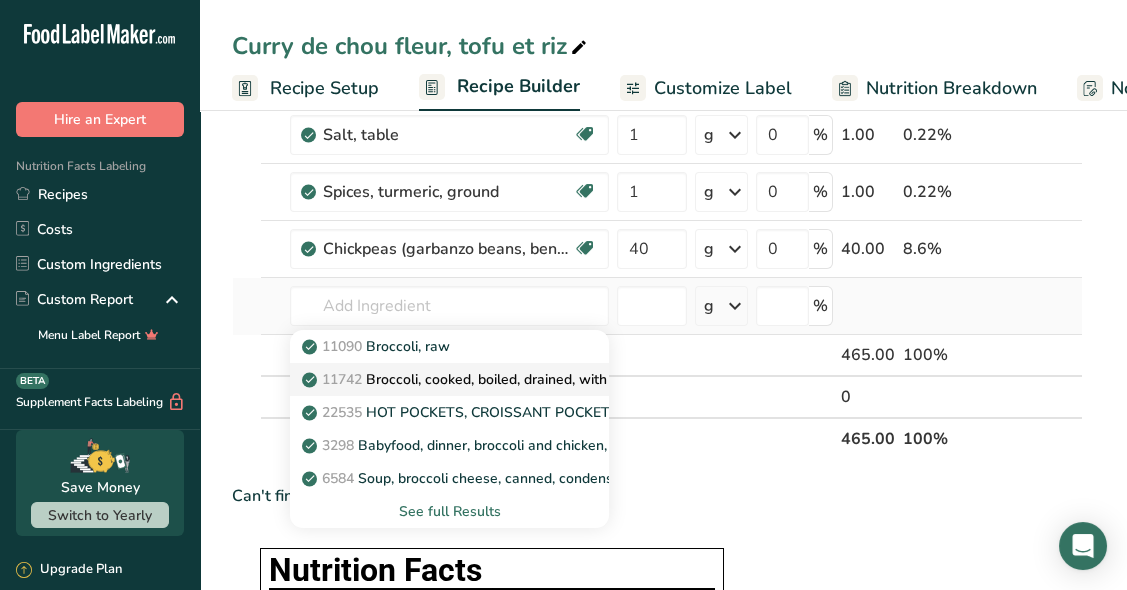 click on "11742
Broccoli, cooked, boiled, drained, with salt" at bounding box center [470, 379] 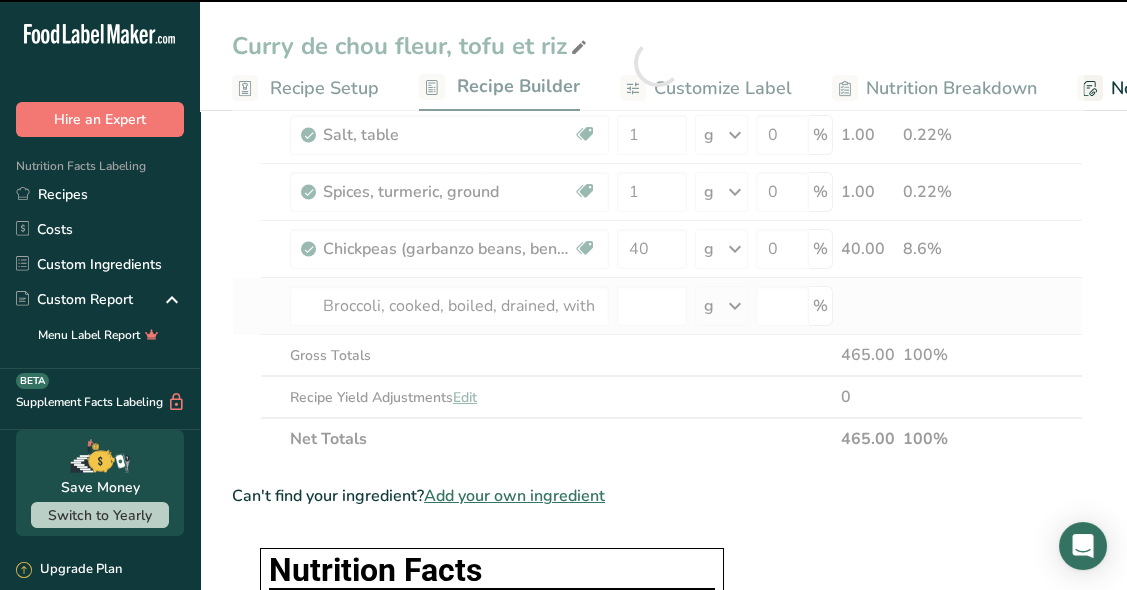 type on "0" 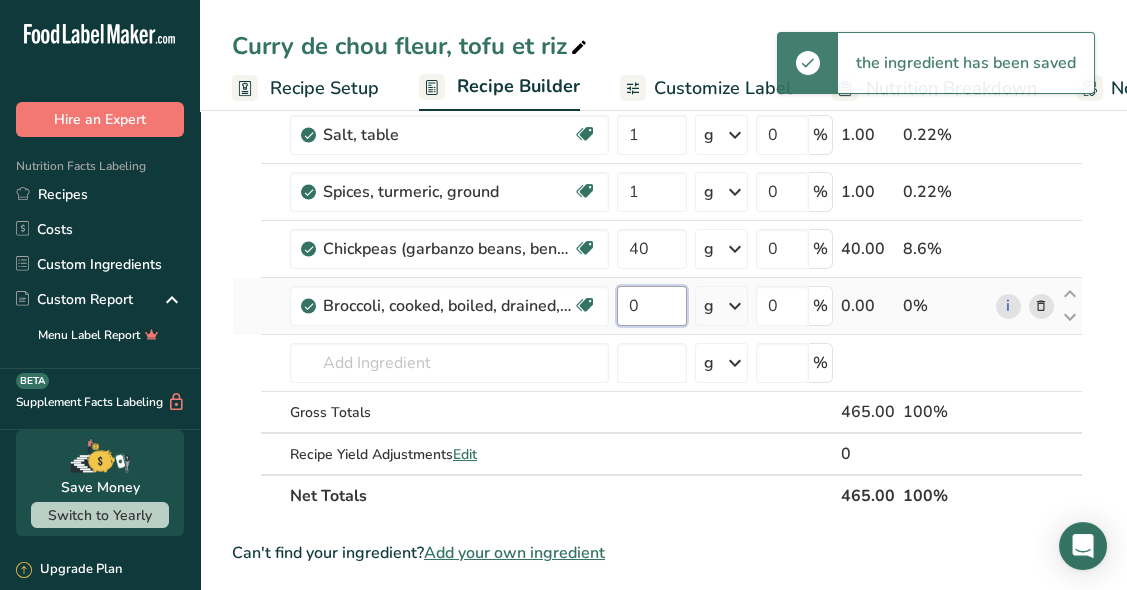click on "0" at bounding box center [652, 306] 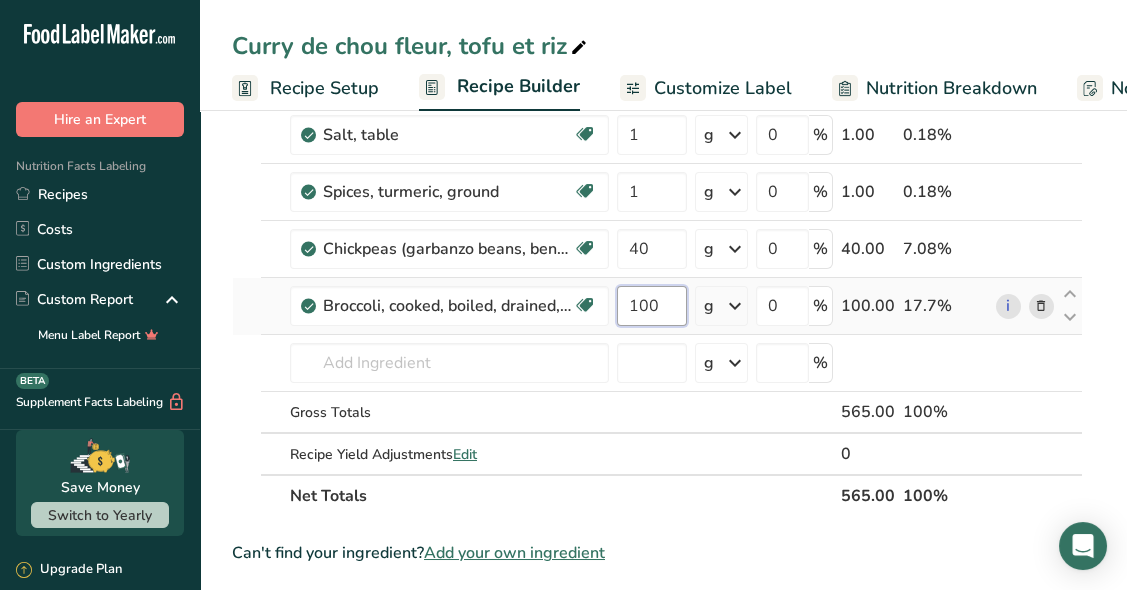 type on "100" 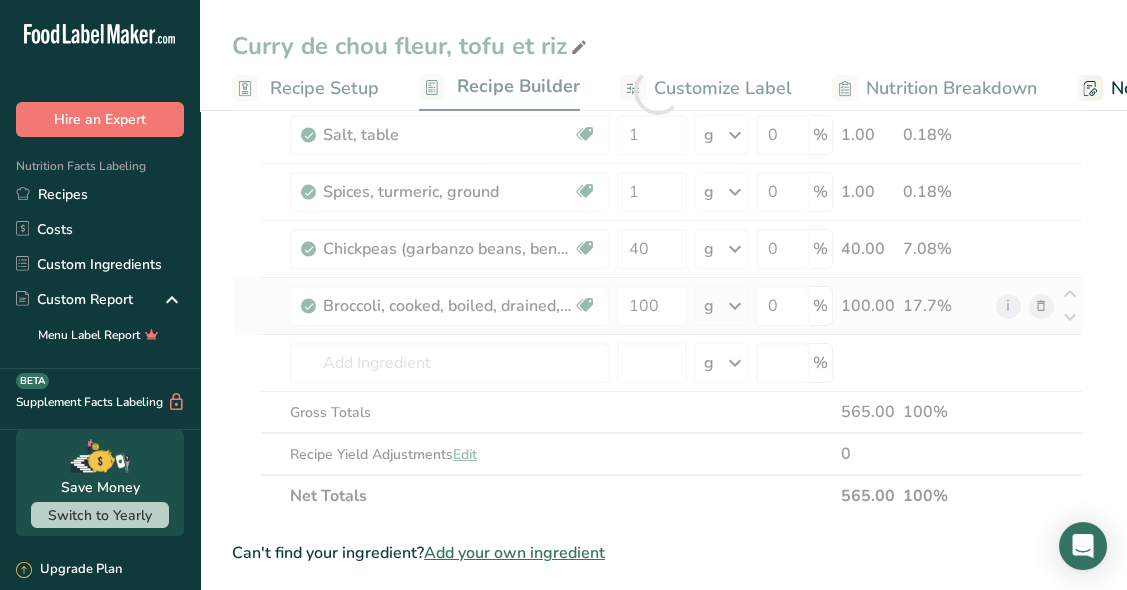 click on "Ingredient *
Amount *
Unit *
Waste *   .a-a{fill:#347362;}.b-a{fill:#fff;}          Grams
Percentage
.a-a{fill:#347362;}.b-a{fill:#fff;}
Riz cuit 1%
Dairy free
Gluten free
Vegan
Vegetarian
Soy free
120
g
Weight Units
g
kg
mg
See more
Volume Units
l
mL
fl oz
See more
0
%
120.00
21.24%
Cauliflower, cooked, boiled, drained, without salt
Source of Antioxidants
Dairy free
Gluten free
Vegan
Vegetarian
Soy free
130
g" at bounding box center (657, 91) 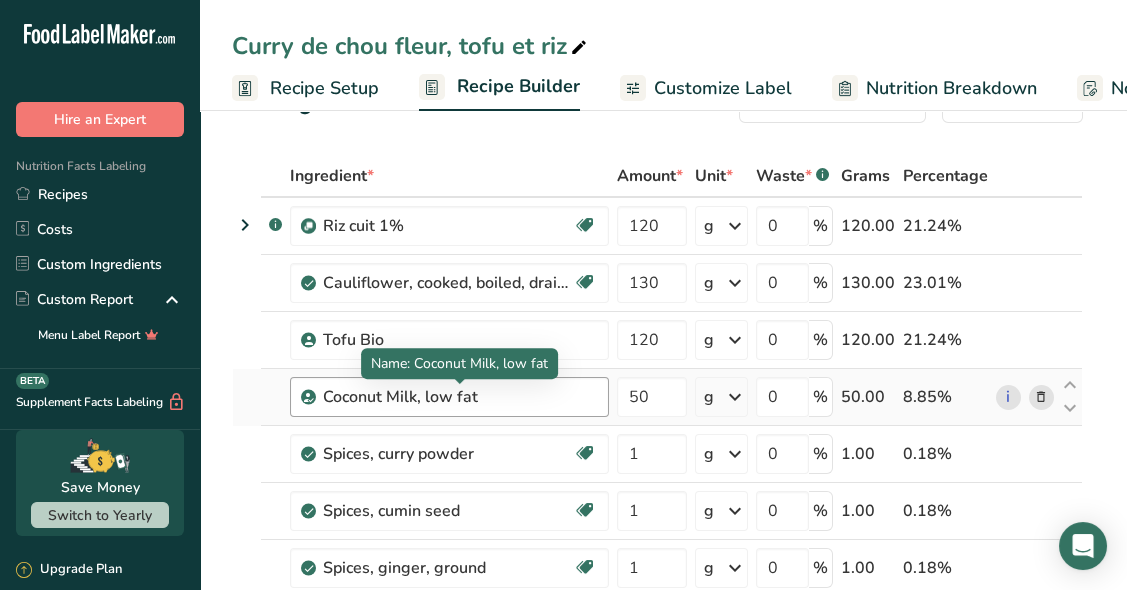 scroll, scrollTop: 58, scrollLeft: 0, axis: vertical 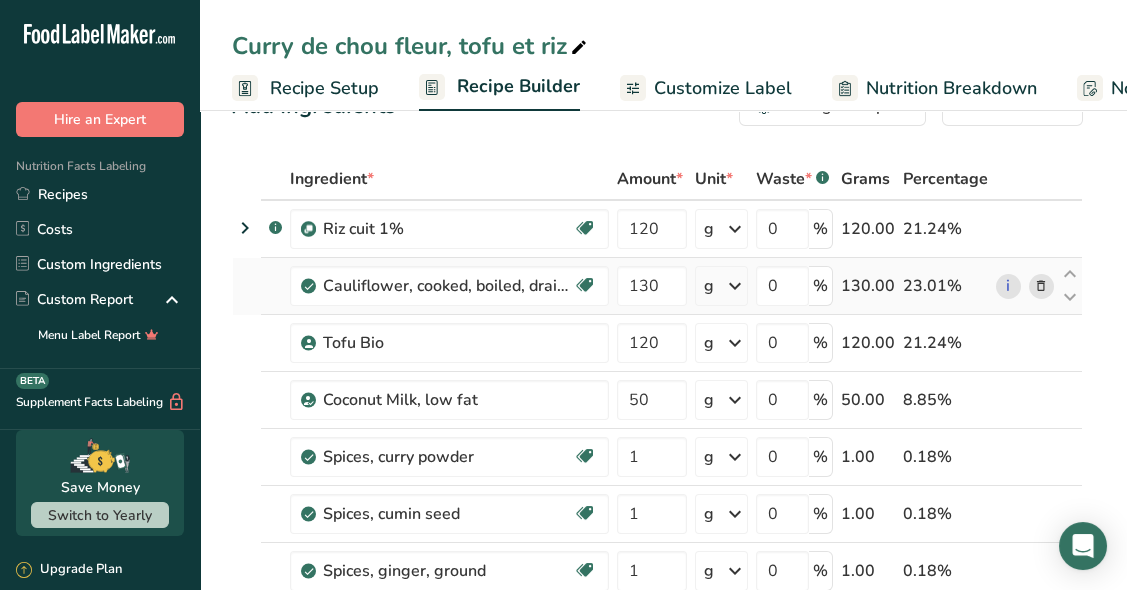 click at bounding box center [1041, 286] 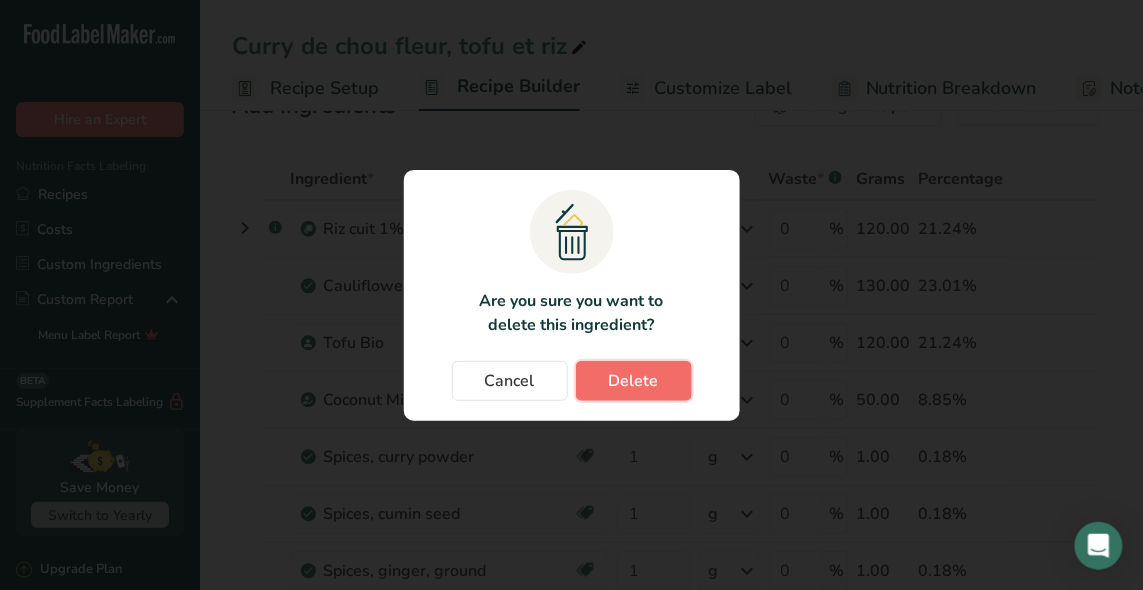 click on "Delete" at bounding box center (634, 381) 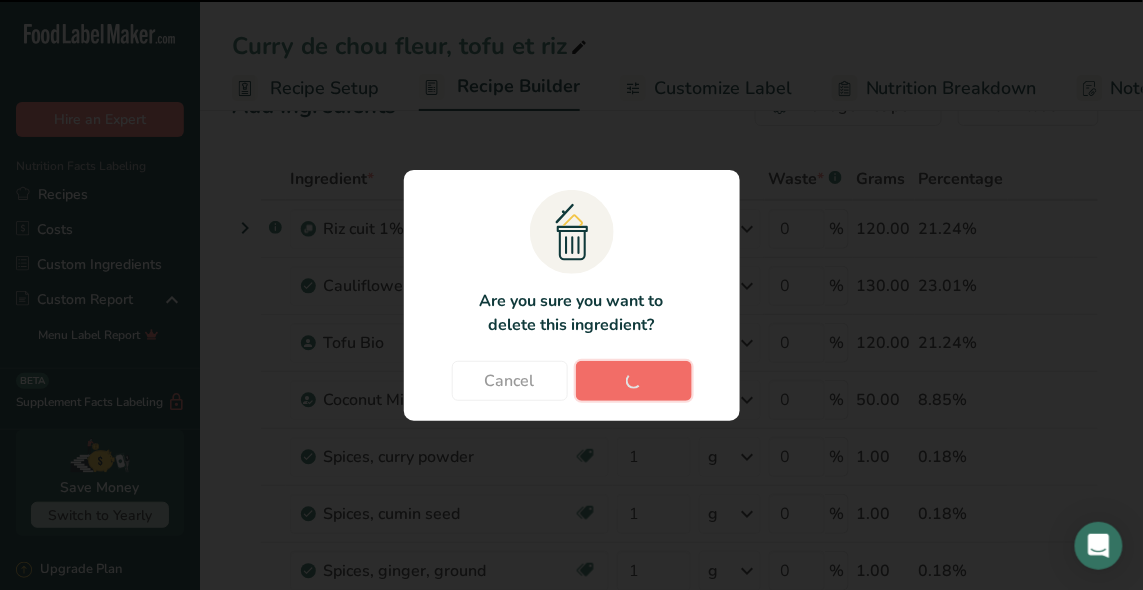 type on "120" 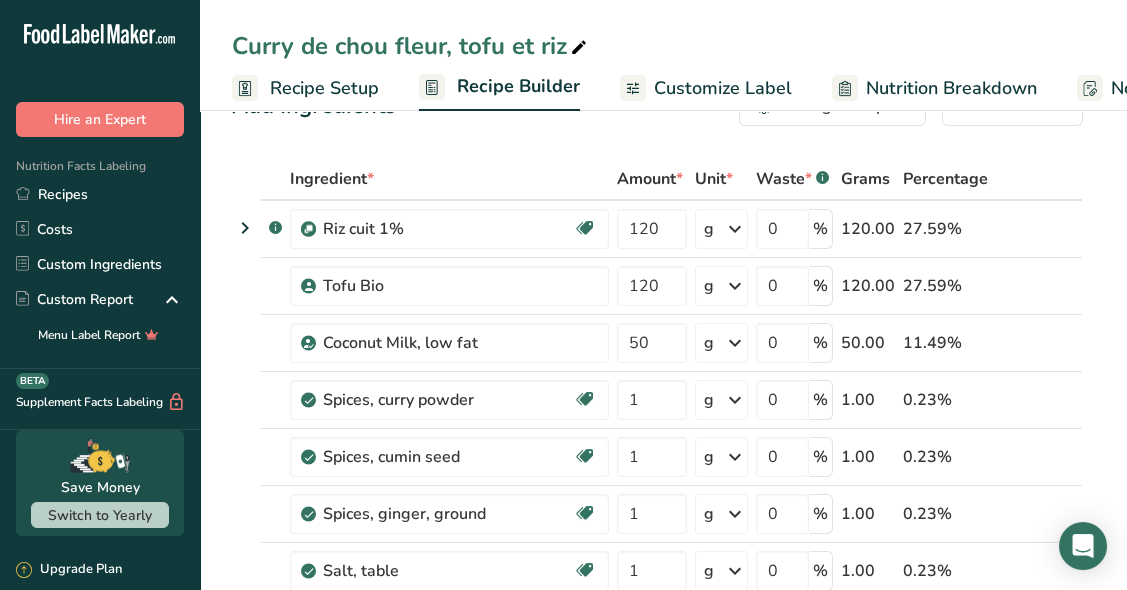 click on "Nutrition Breakdown" at bounding box center (951, 88) 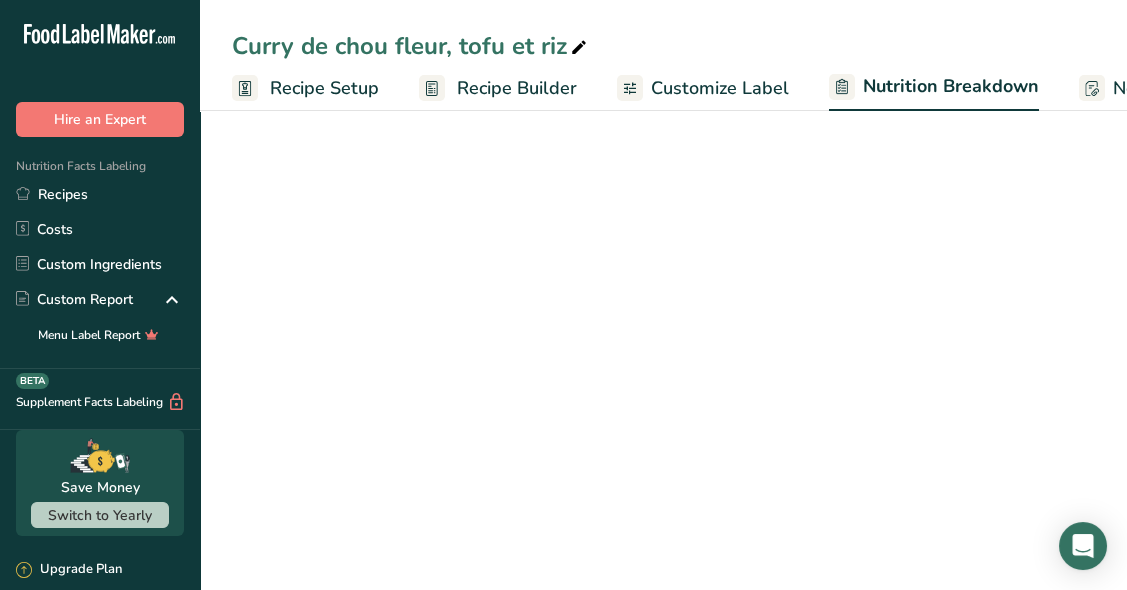 select on "Calories" 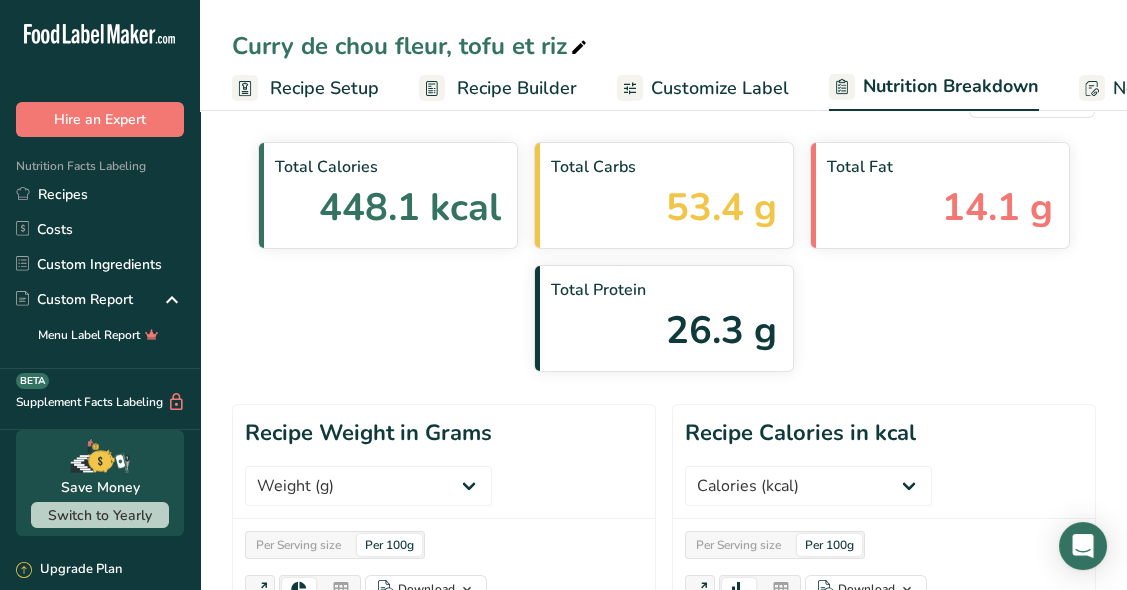scroll, scrollTop: 0, scrollLeft: 396, axis: horizontal 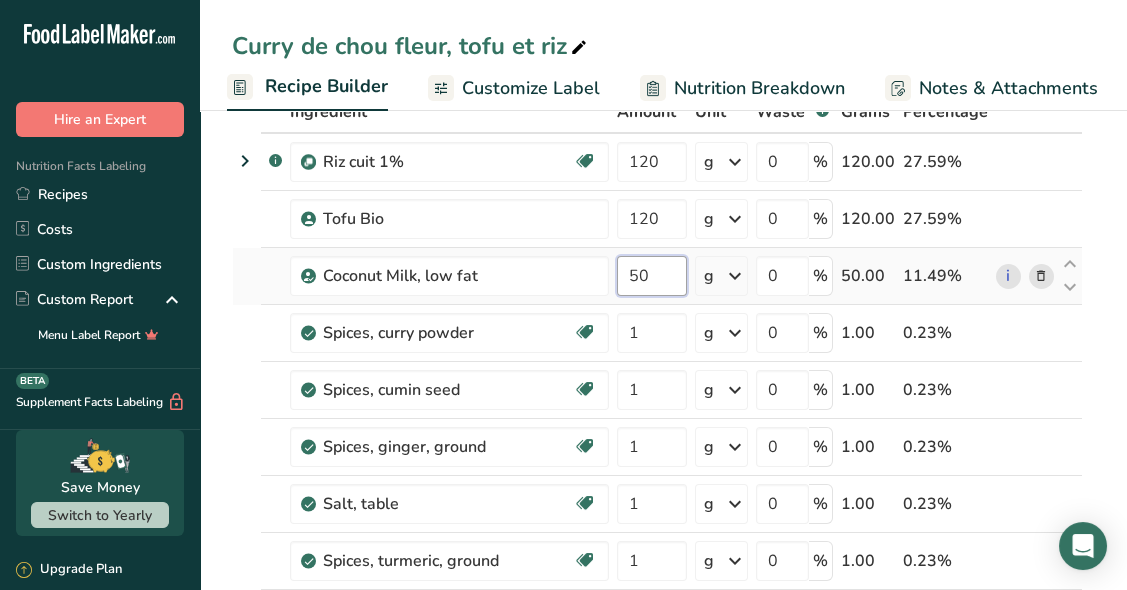 drag, startPoint x: 668, startPoint y: 281, endPoint x: 646, endPoint y: 281, distance: 22 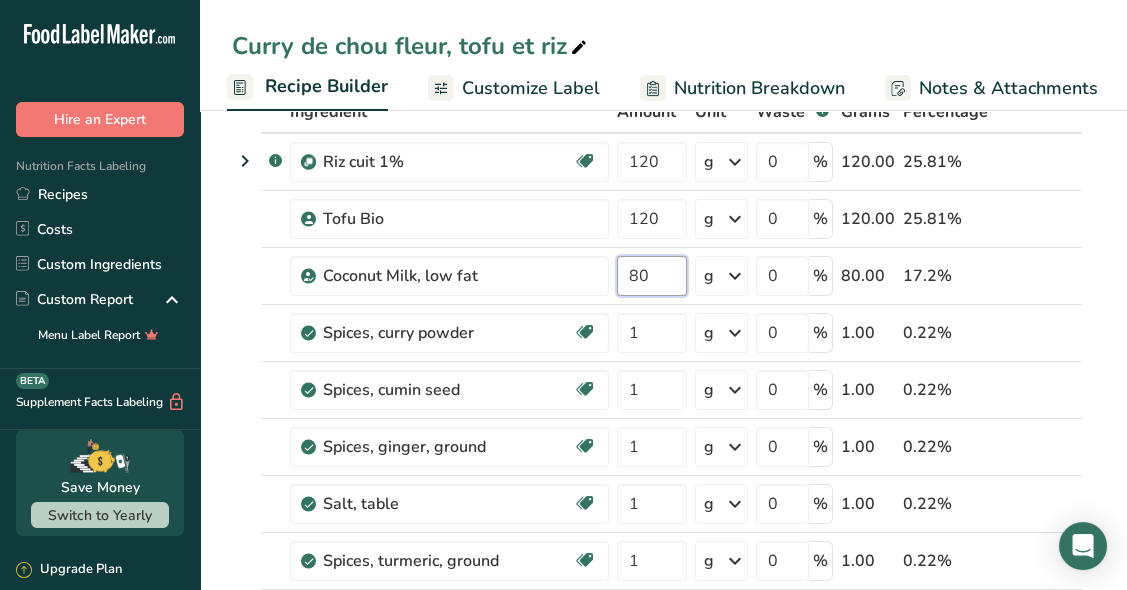 type on "80" 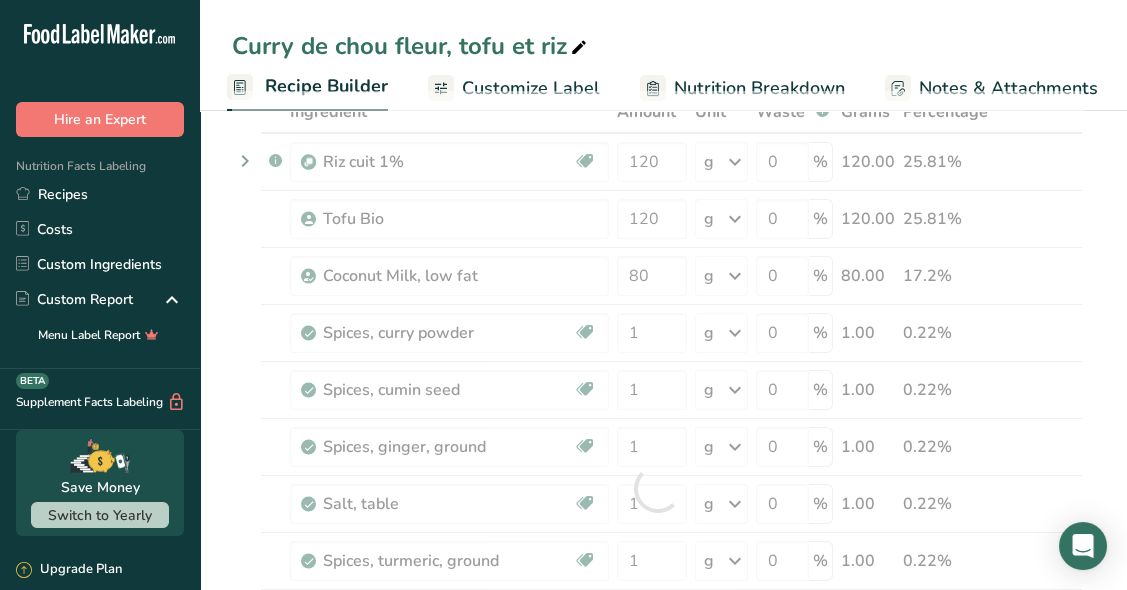 click on "Add Ingredients
Manage Recipe         Delete Recipe           Duplicate Recipe             Scale Recipe             Save as Sub-Recipe   .a-a{fill:#347362;}.b-a{fill:#fff;}                               Nutrition Breakdown                 Recipe Card
NEW
Amino Acids Pattern Report             Activity History
Download
Choose your preferred label style
Standard FDA label
Standard FDA label
The most common format for nutrition facts labels in compliance with the FDA's typeface, style and requirements
Tabular FDA label
A label format compliant with the FDA regulations presented in a tabular (horizontal) display.
Linear FDA label
A simple linear display for small sized packages.
Simplified FDA label" at bounding box center [663, 1058] 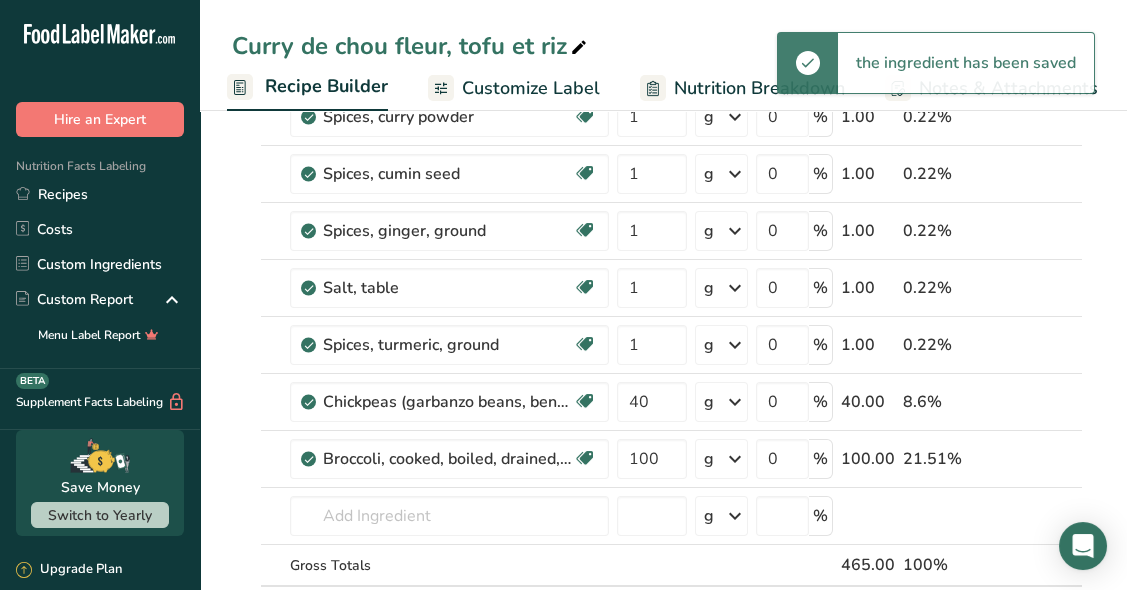 scroll, scrollTop: 350, scrollLeft: 0, axis: vertical 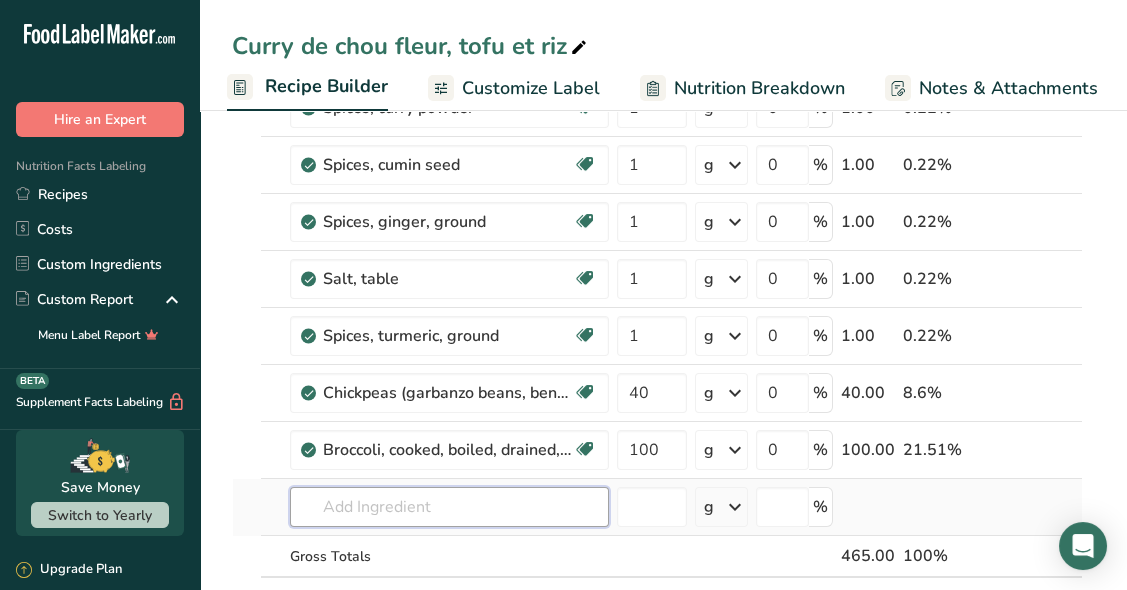 click at bounding box center [449, 507] 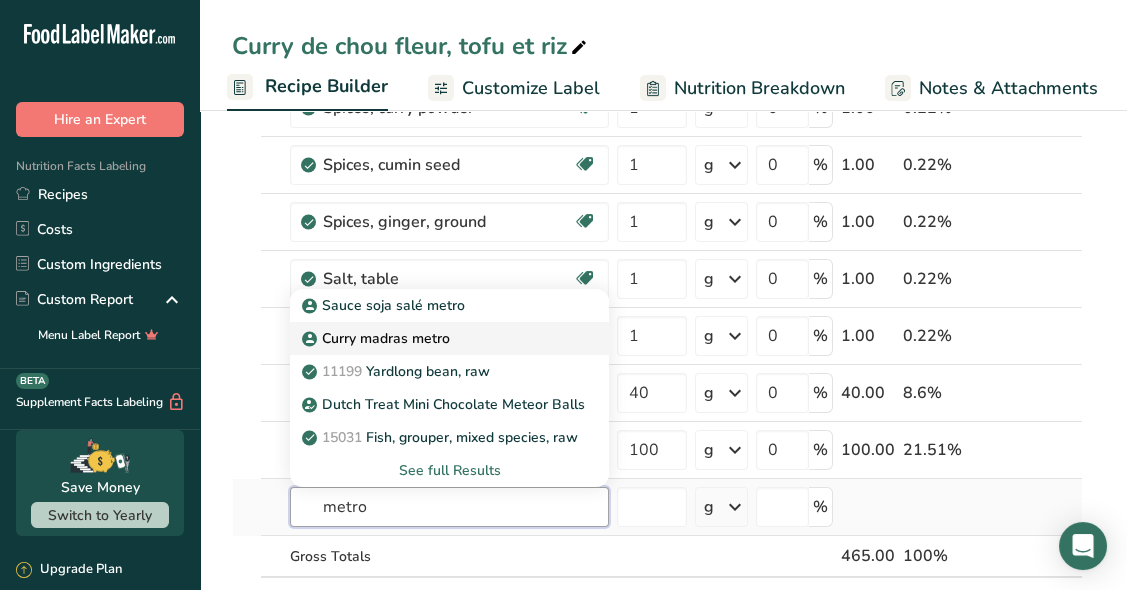 type on "metro" 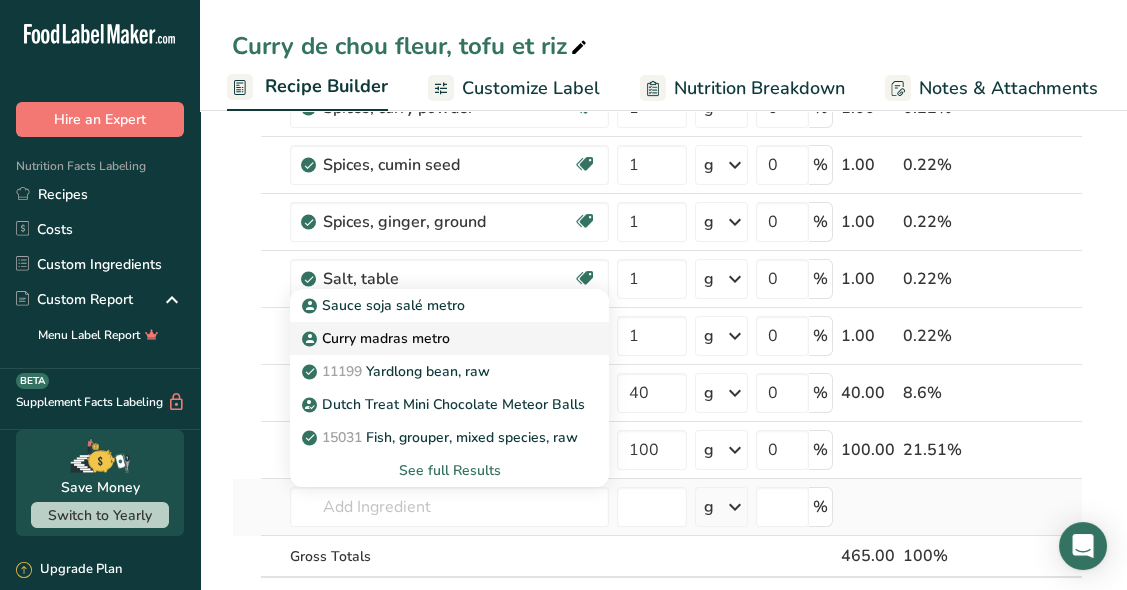 click on "Curry madras metro" at bounding box center (433, 338) 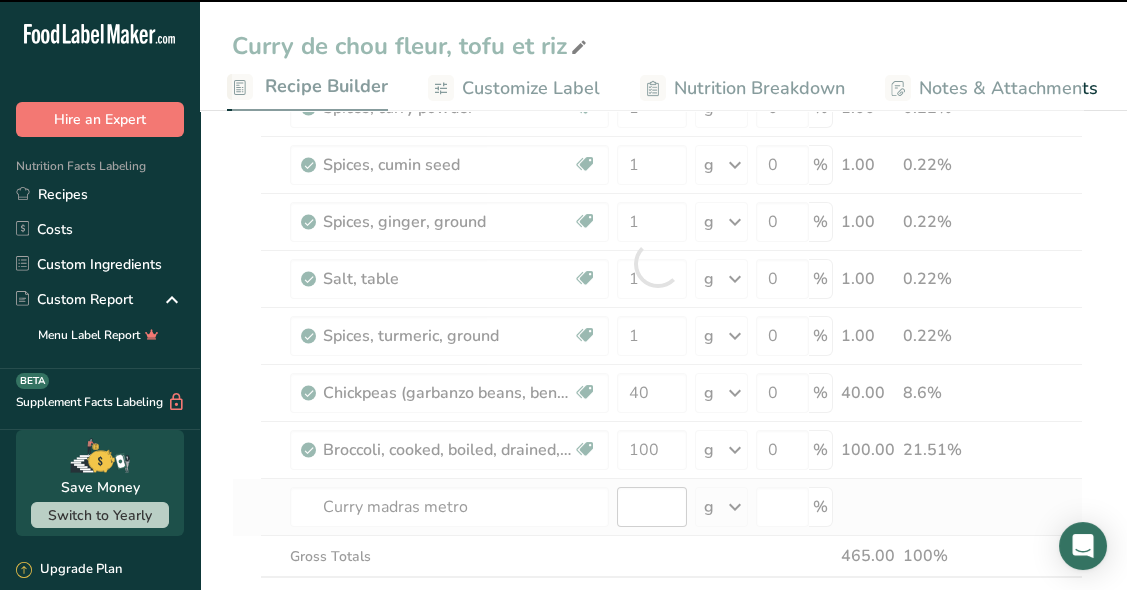 type on "0" 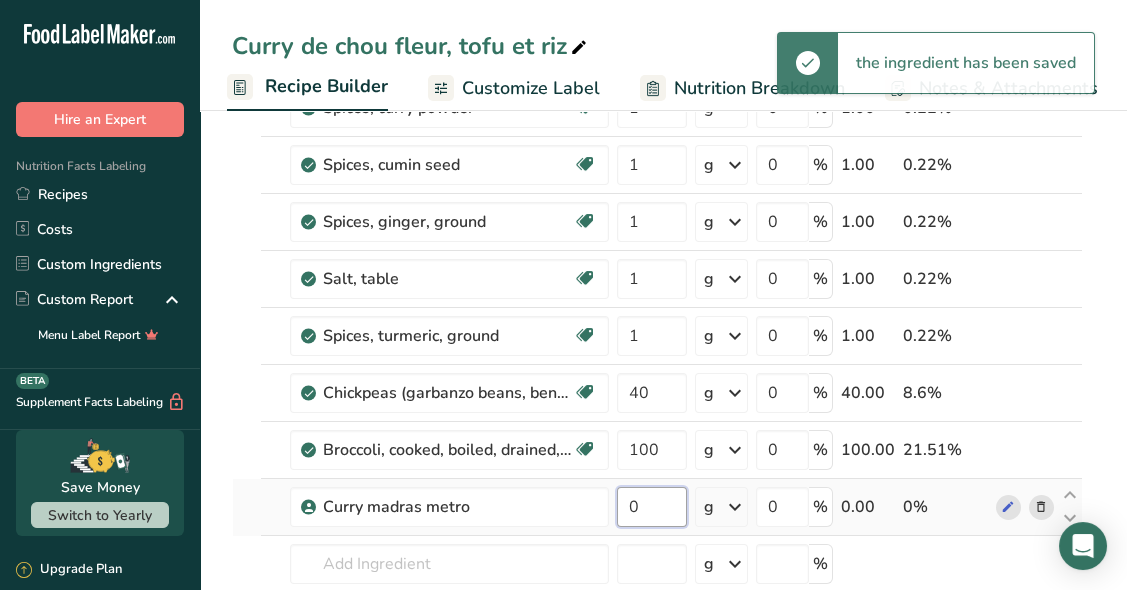 click on "0" at bounding box center [652, 507] 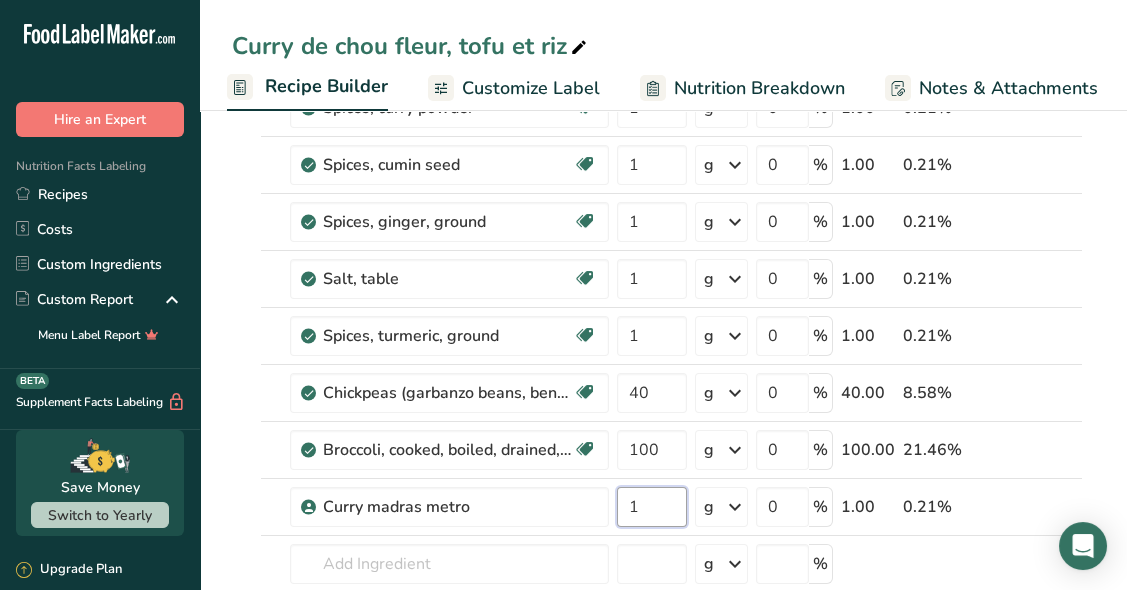 type on "1" 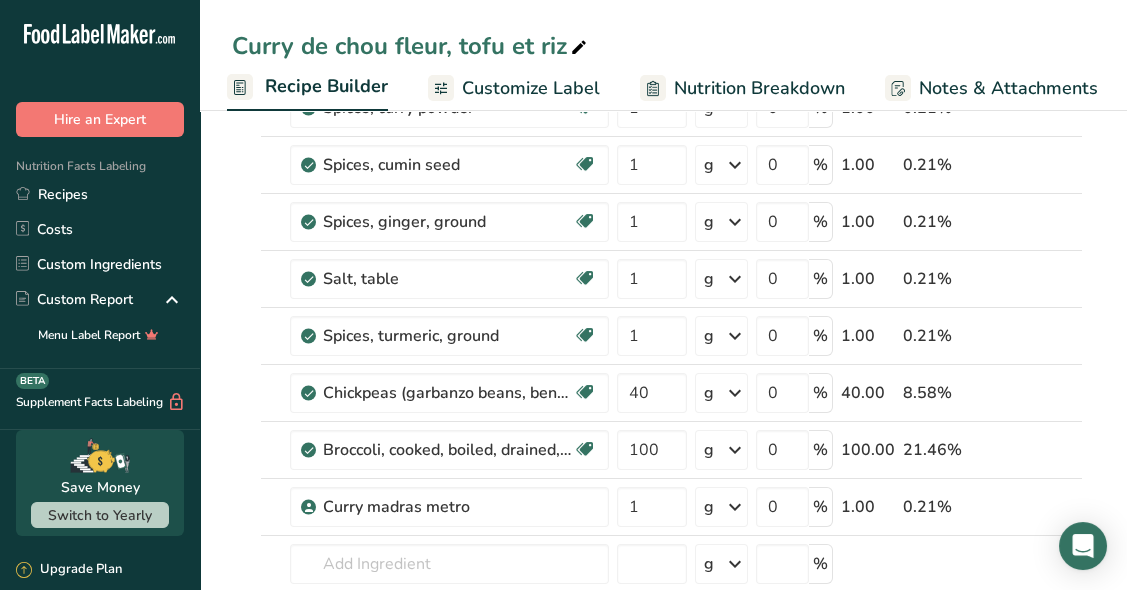 click on "Add Ingredients
Manage Recipe         Delete Recipe           Duplicate Recipe             Scale Recipe             Save as Sub-Recipe   .a-a{fill:#347362;}.b-a{fill:#fff;}                               Nutrition Breakdown                 Recipe Card
NEW
Amino Acids Pattern Report             Activity History
Download
Choose your preferred label style
Standard FDA label
Standard FDA label
The most common format for nutrition facts labels in compliance with the FDA's typeface, style and requirements
Tabular FDA label
A label format compliant with the FDA regulations presented in a tabular (horizontal) display.
Linear FDA label
A simple linear display for small sized packages.
Simplified FDA label" at bounding box center [663, 898] 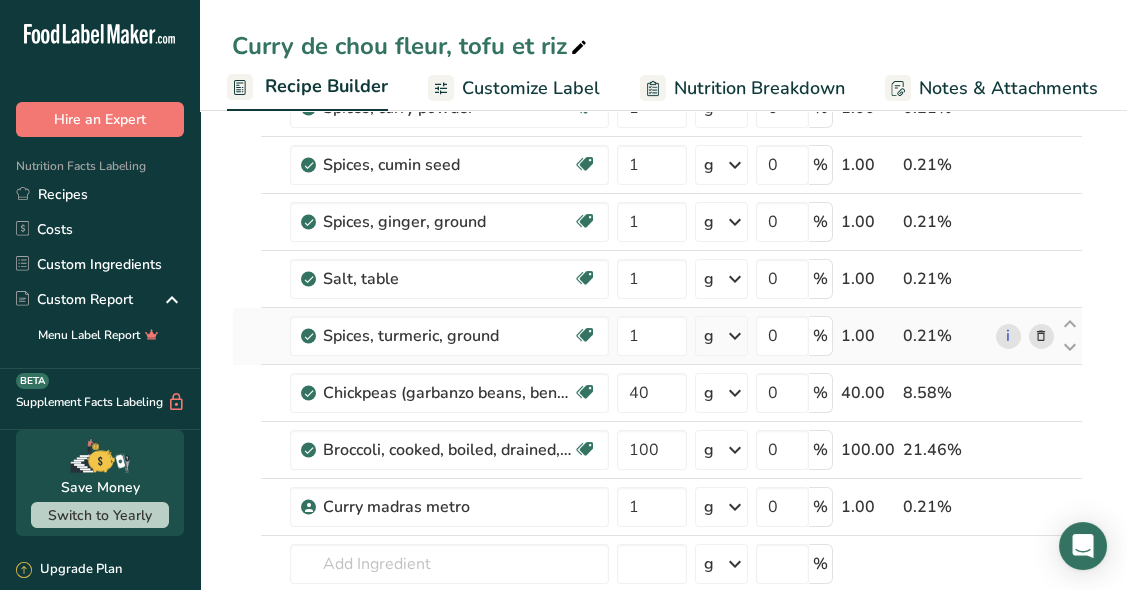 click at bounding box center (1041, 336) 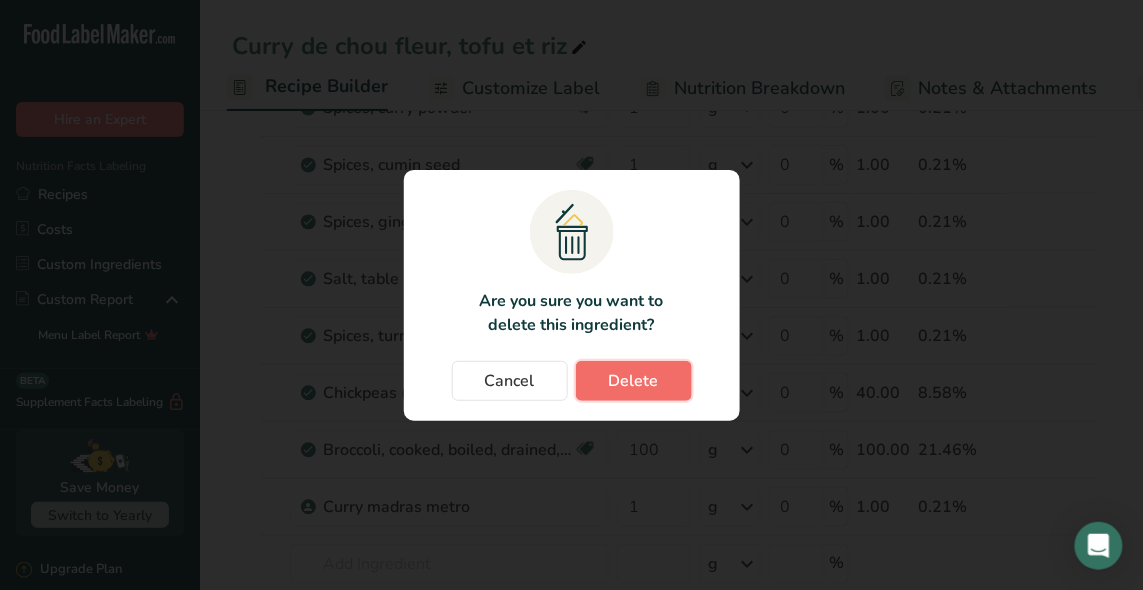 click on "Delete" at bounding box center [634, 381] 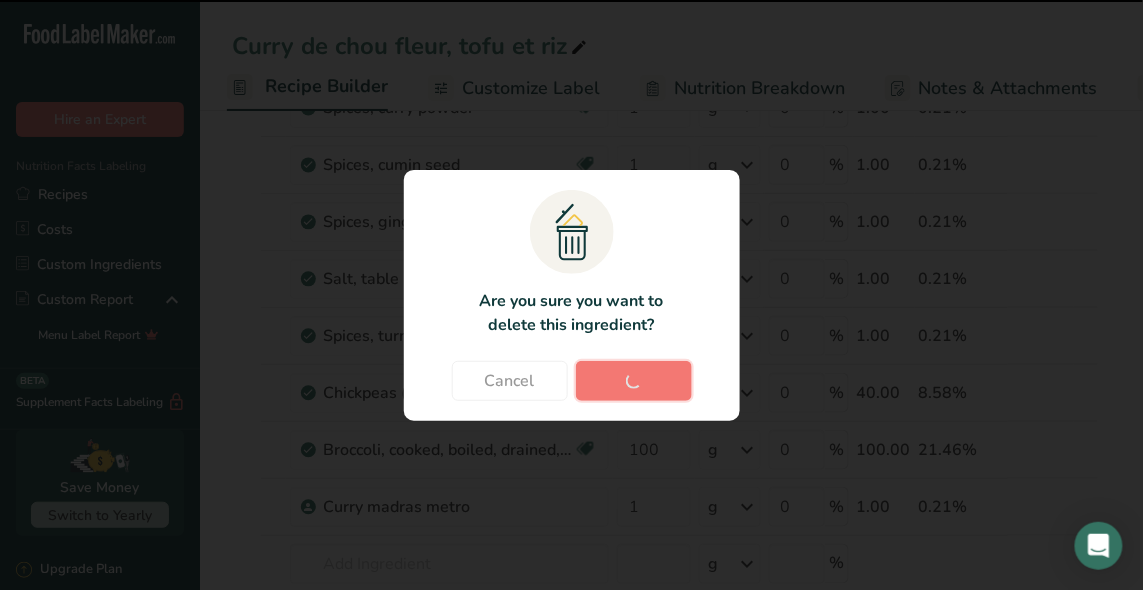 type on "40" 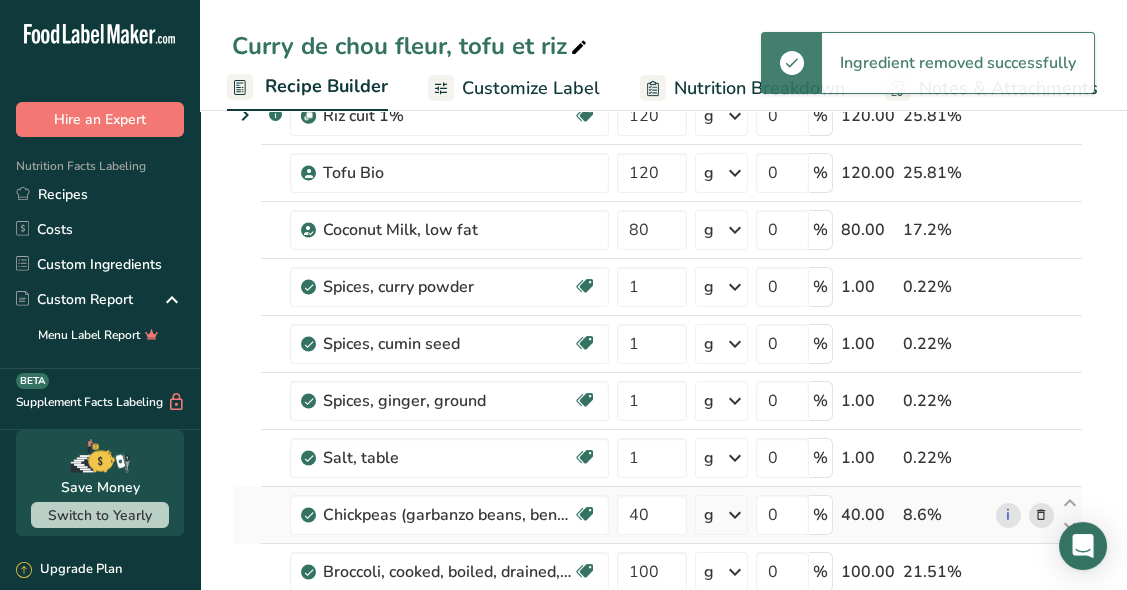 scroll, scrollTop: 166, scrollLeft: 0, axis: vertical 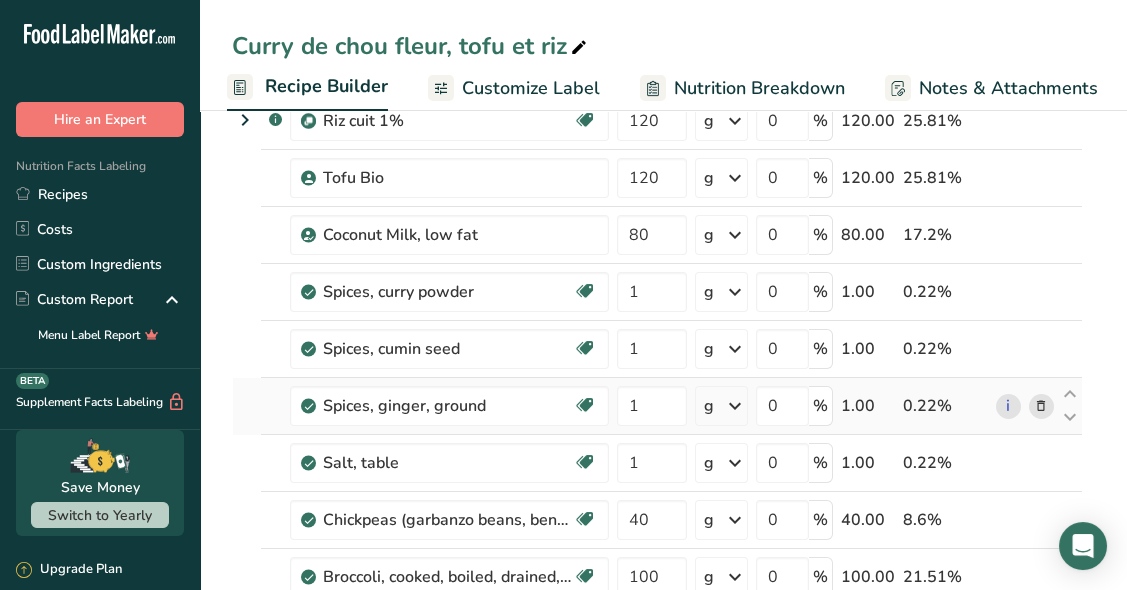 click at bounding box center [1041, 406] 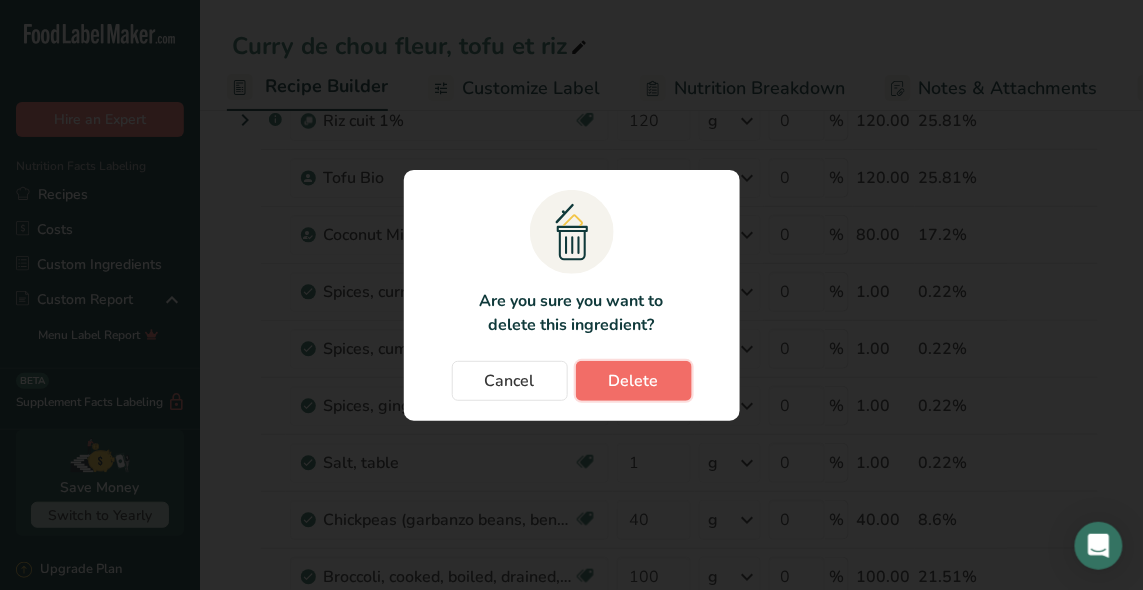 click on "Delete" at bounding box center [634, 381] 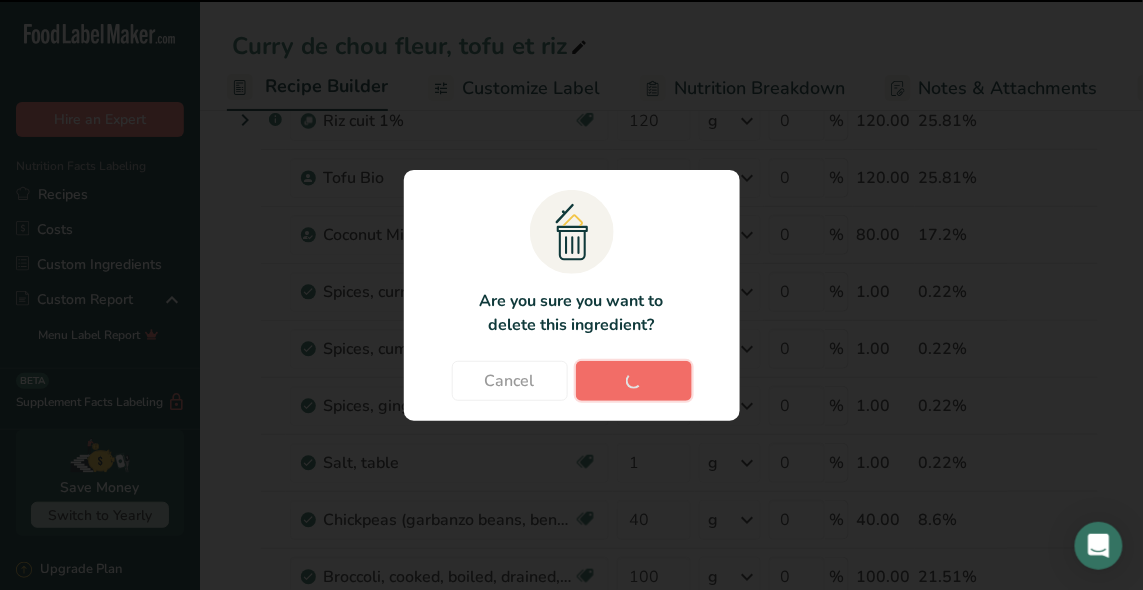 type on "40" 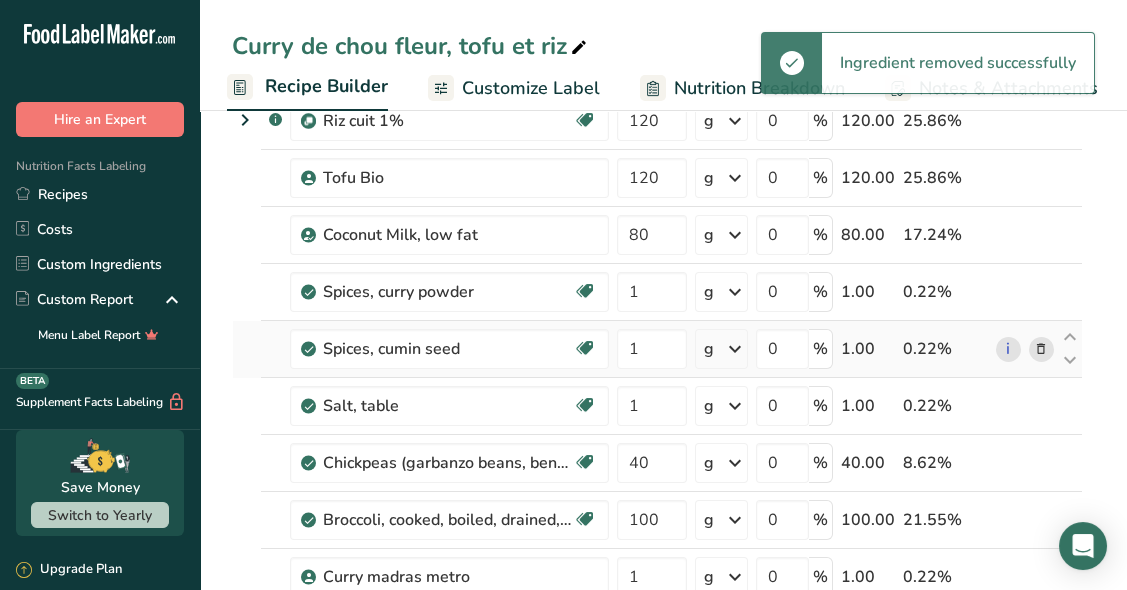 click at bounding box center (1041, 349) 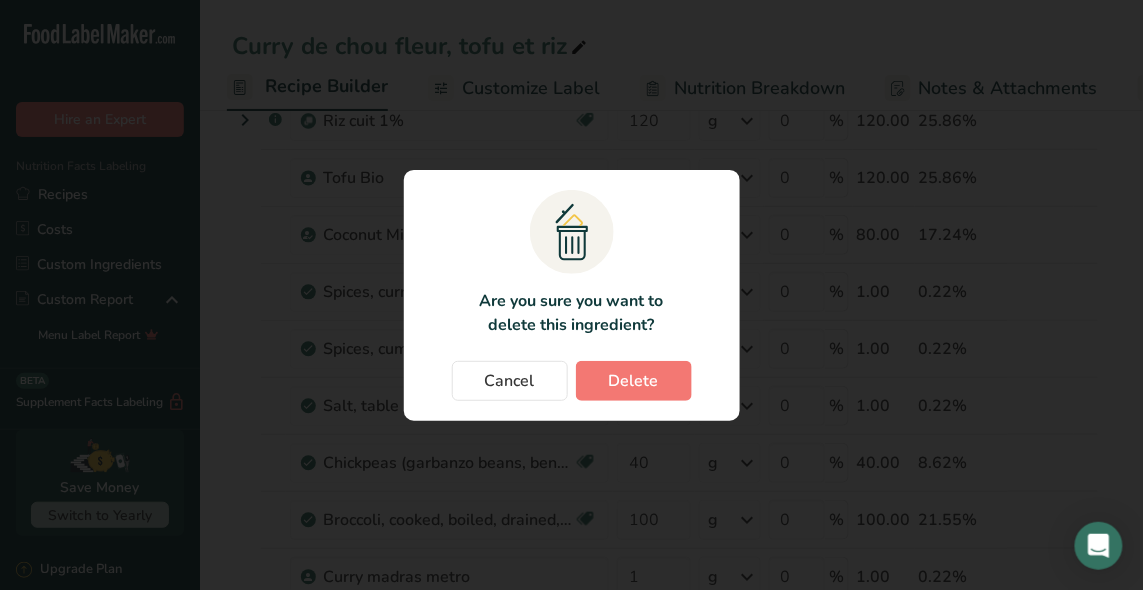 click on ".a{fill:#f5f3ed;}.b,.e{fill:#0f393a;}.c{fill:none;}.d{fill:#f2c549;}.e{stroke:rgba(0,0,0,0);stroke-miterlimit:10;}
Are you sure you want to delete this ingredient?
Cancel
Delete" at bounding box center [572, 295] 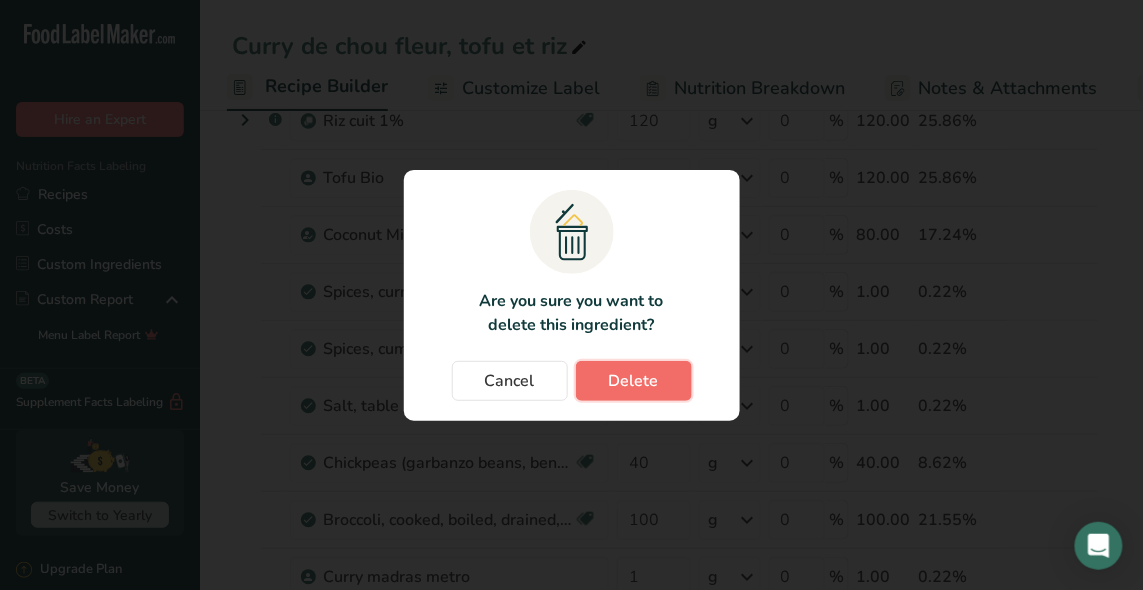 click on "Delete" at bounding box center [634, 381] 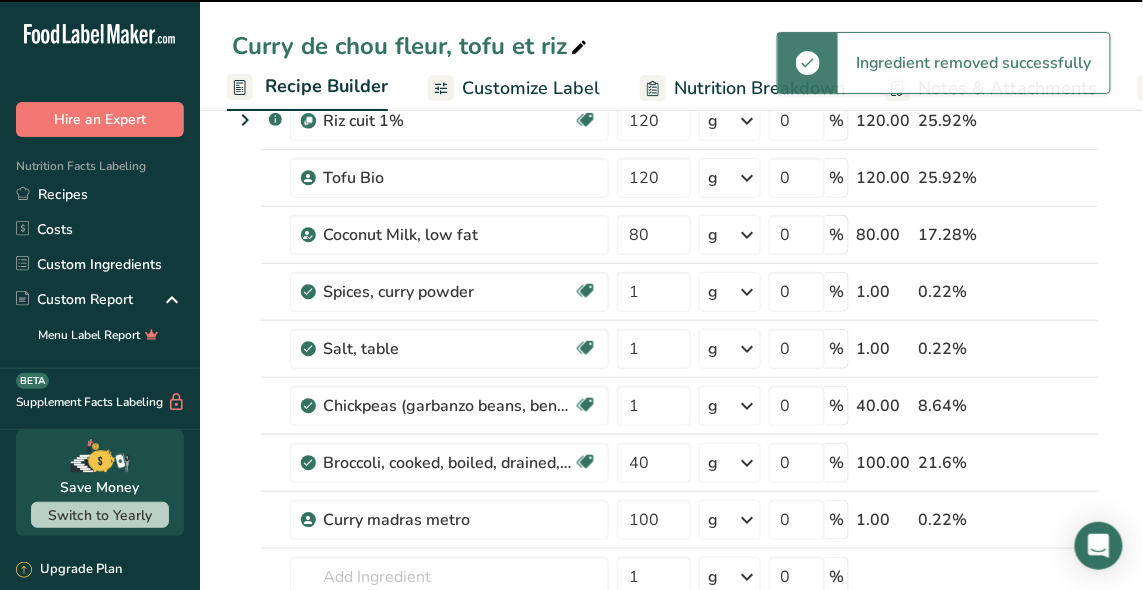 type on "40" 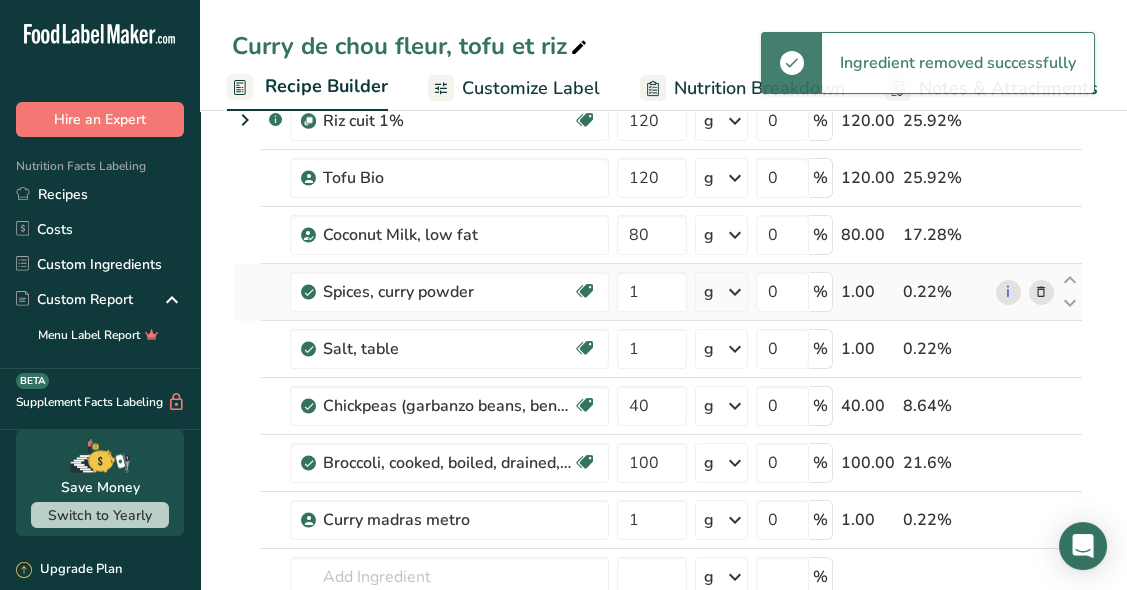 click at bounding box center (1041, 292) 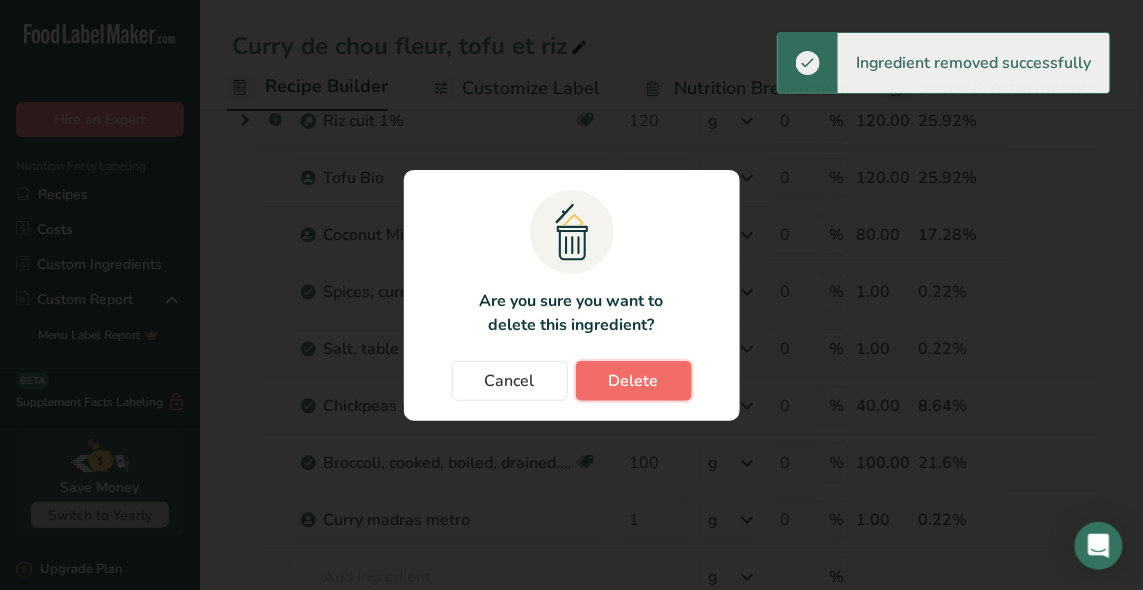 click on "Delete" at bounding box center [634, 381] 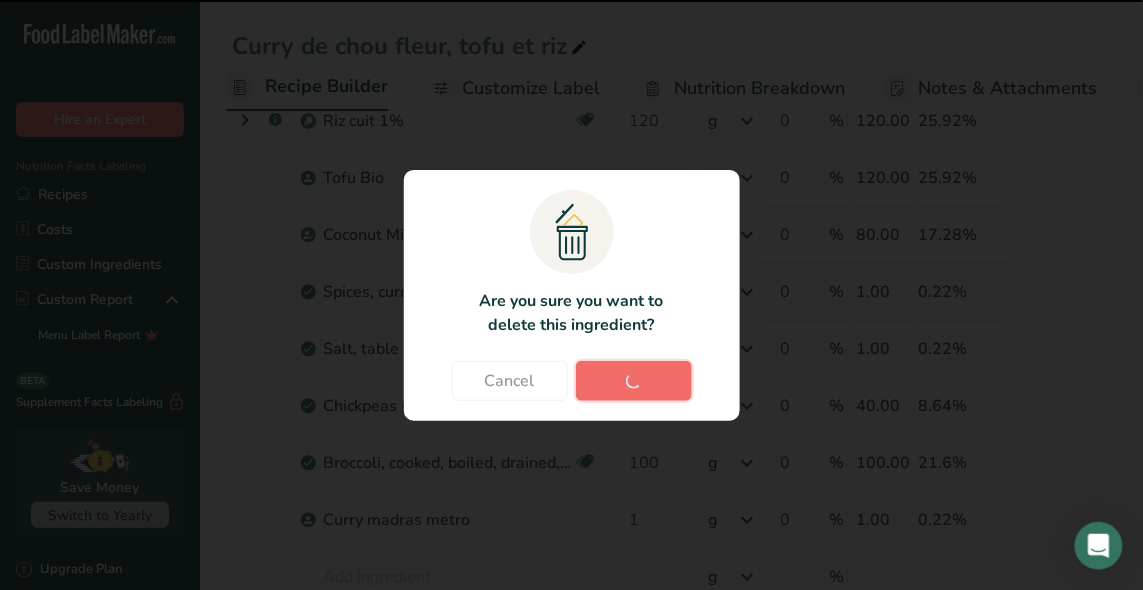 type on "40" 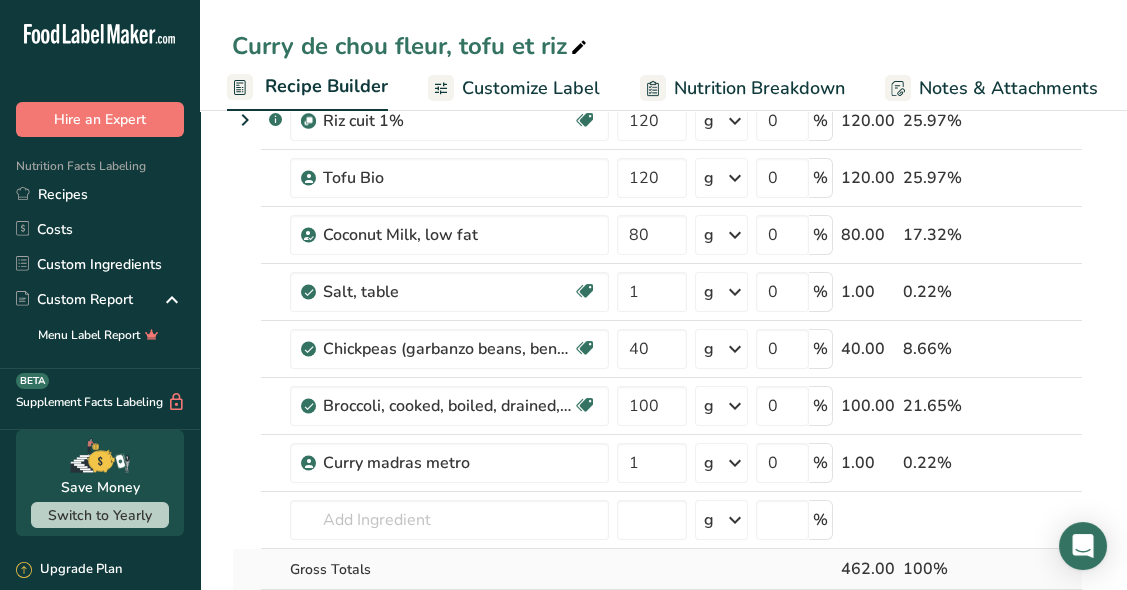 click at bounding box center (247, 570) 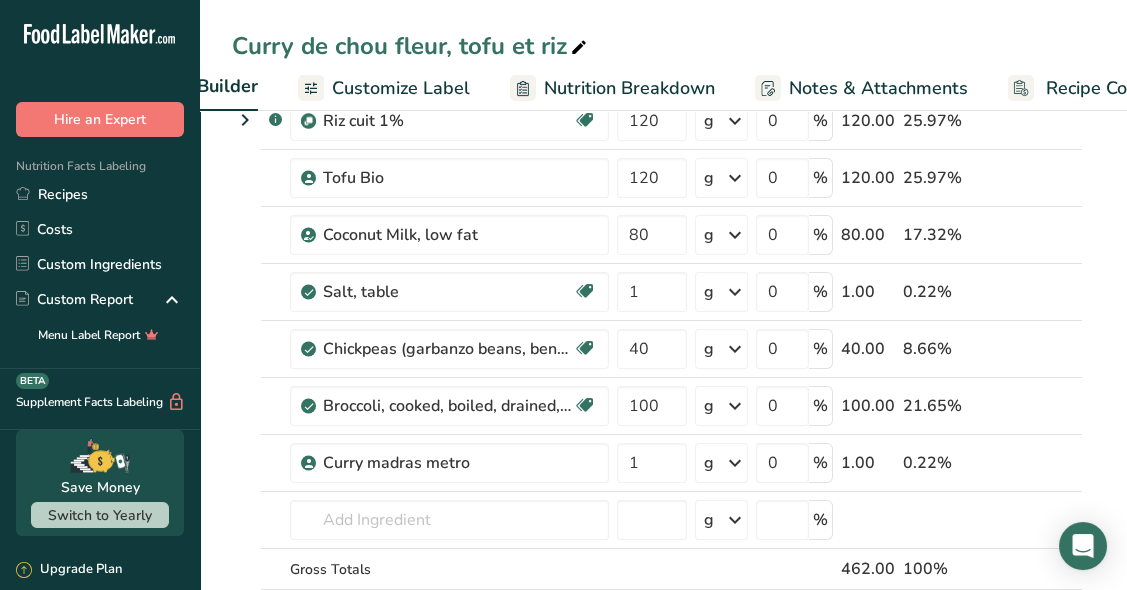 scroll, scrollTop: 0, scrollLeft: 351, axis: horizontal 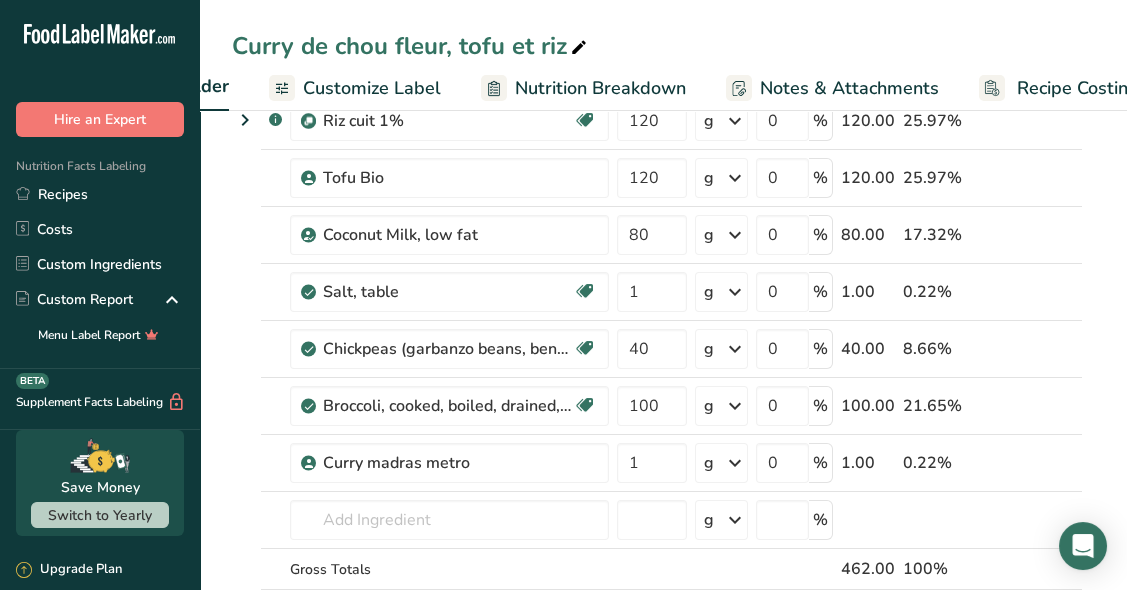 click on "Nutrition Breakdown" at bounding box center (600, 88) 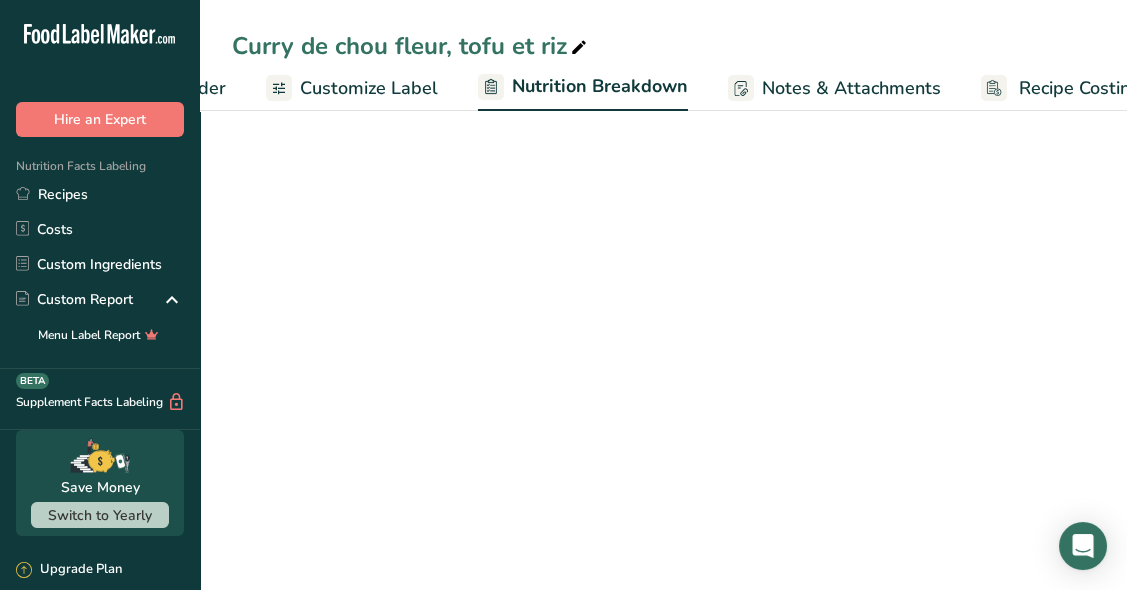 scroll, scrollTop: 0, scrollLeft: 396, axis: horizontal 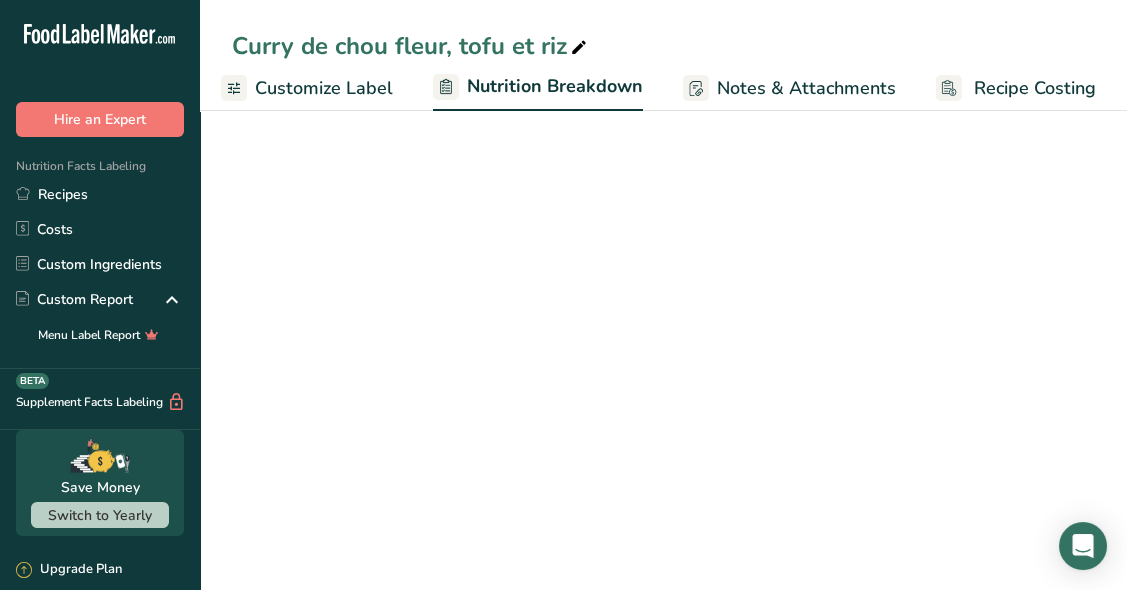 select on "Calories" 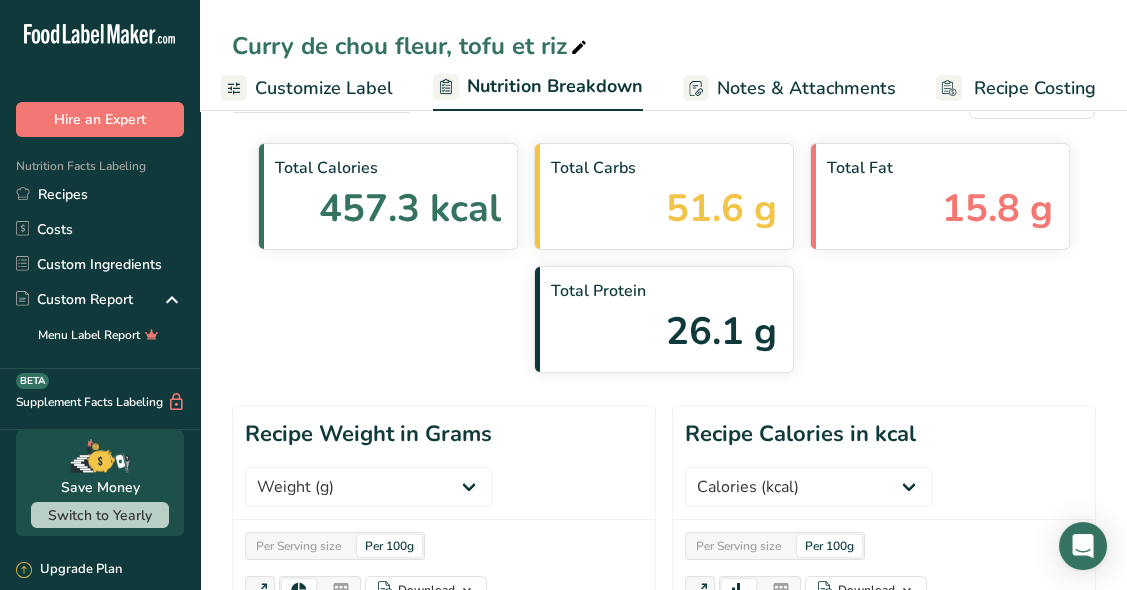 scroll, scrollTop: 0, scrollLeft: 0, axis: both 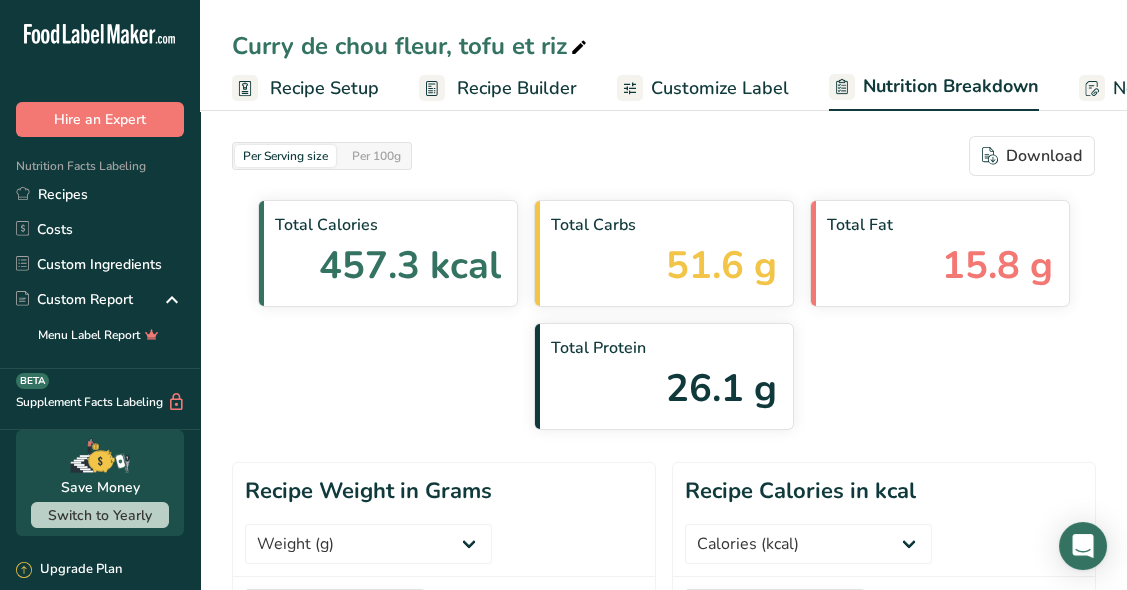 click on "Recipe Setup" at bounding box center [324, 88] 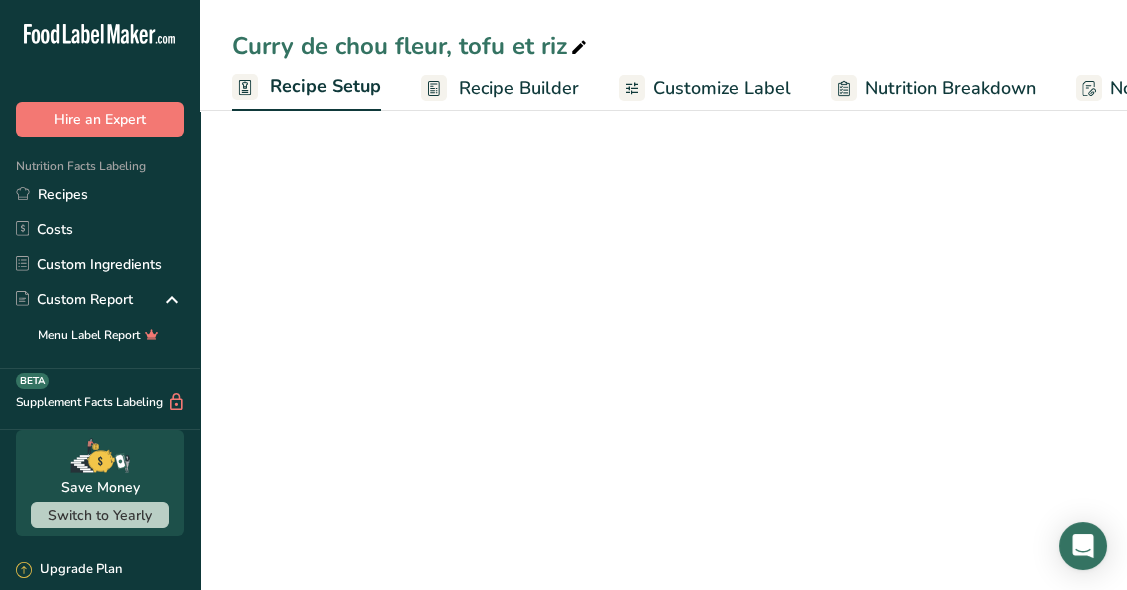 scroll, scrollTop: 0, scrollLeft: 7, axis: horizontal 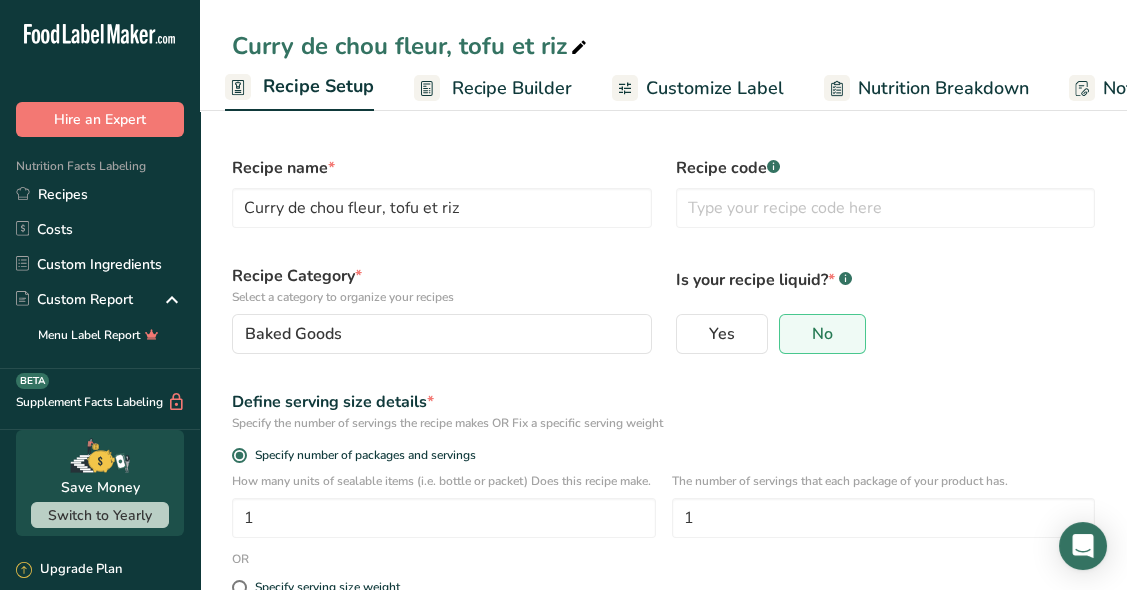 click on "Recipe Builder" at bounding box center [512, 88] 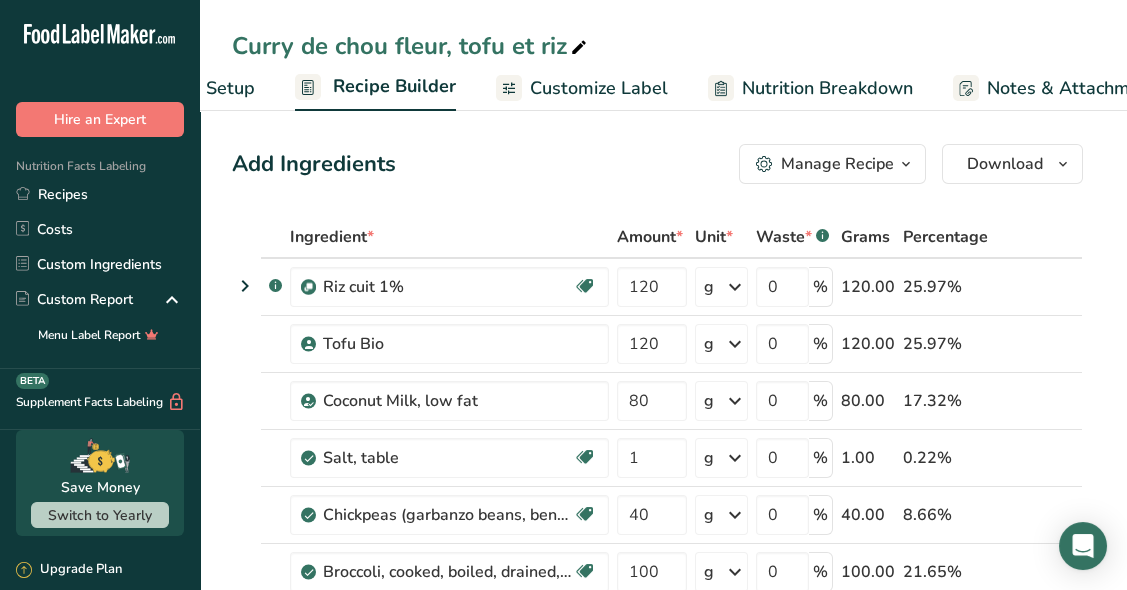 scroll, scrollTop: 0, scrollLeft: 192, axis: horizontal 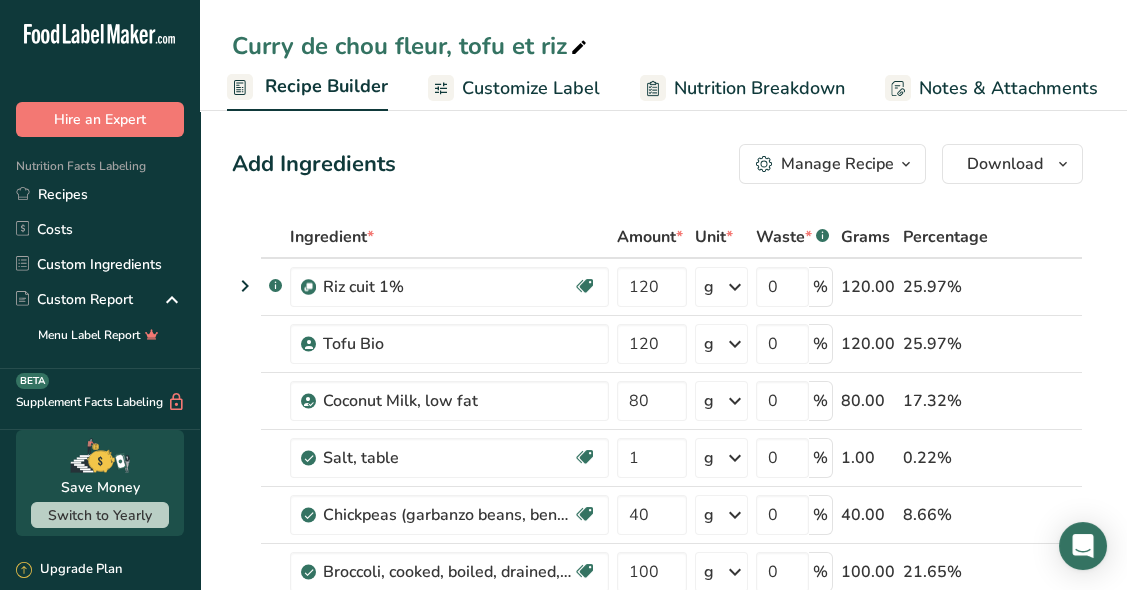 click on "Curry de chou fleur, tofu et riz" at bounding box center (411, 46) 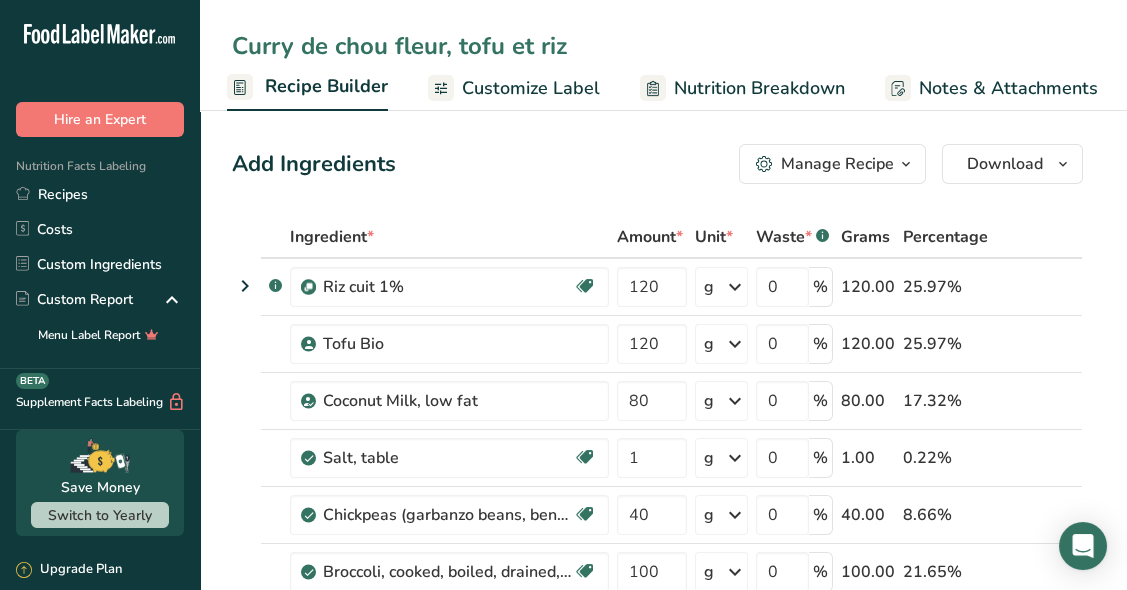 drag, startPoint x: 338, startPoint y: 42, endPoint x: 442, endPoint y: 62, distance: 105.90562 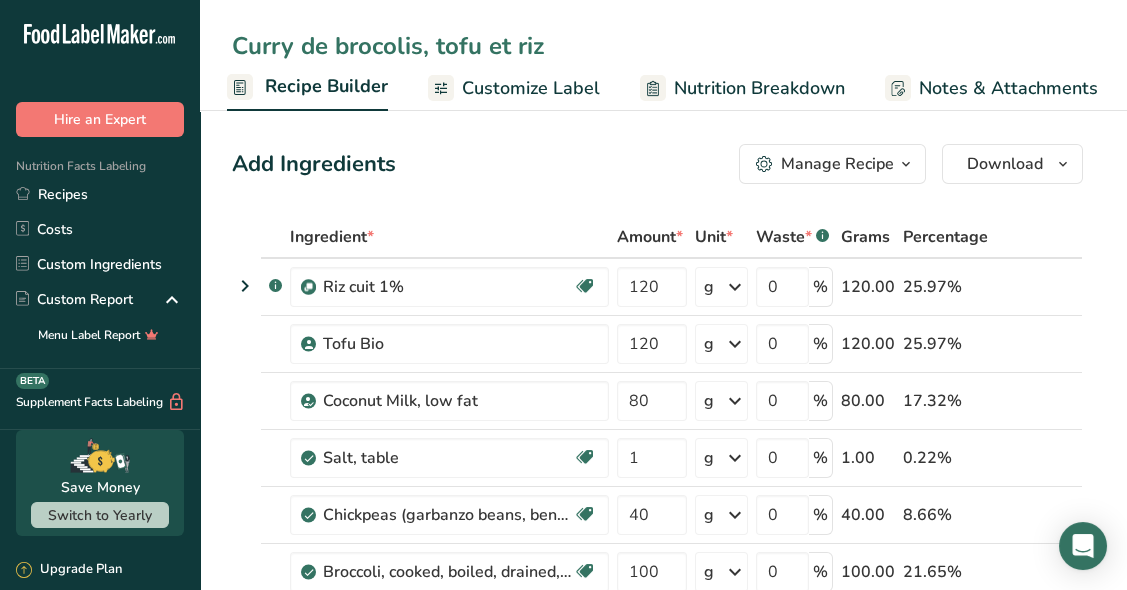 click on "Curry de brocolis, tofu et riz" at bounding box center (663, 46) 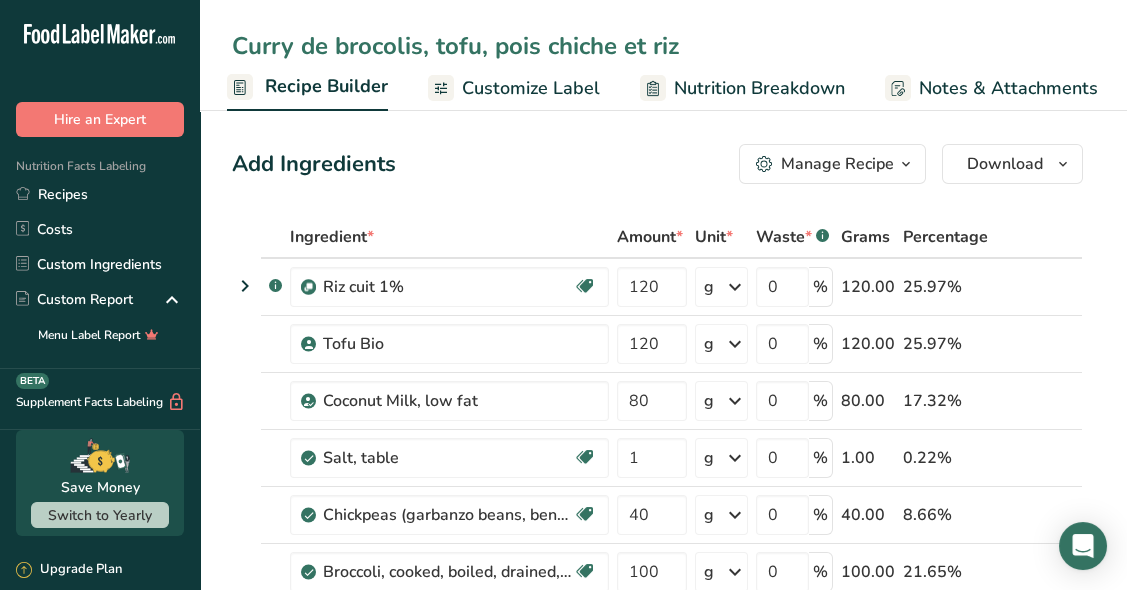 type on "Curry de brocolis, tofu, pois chiche et riz" 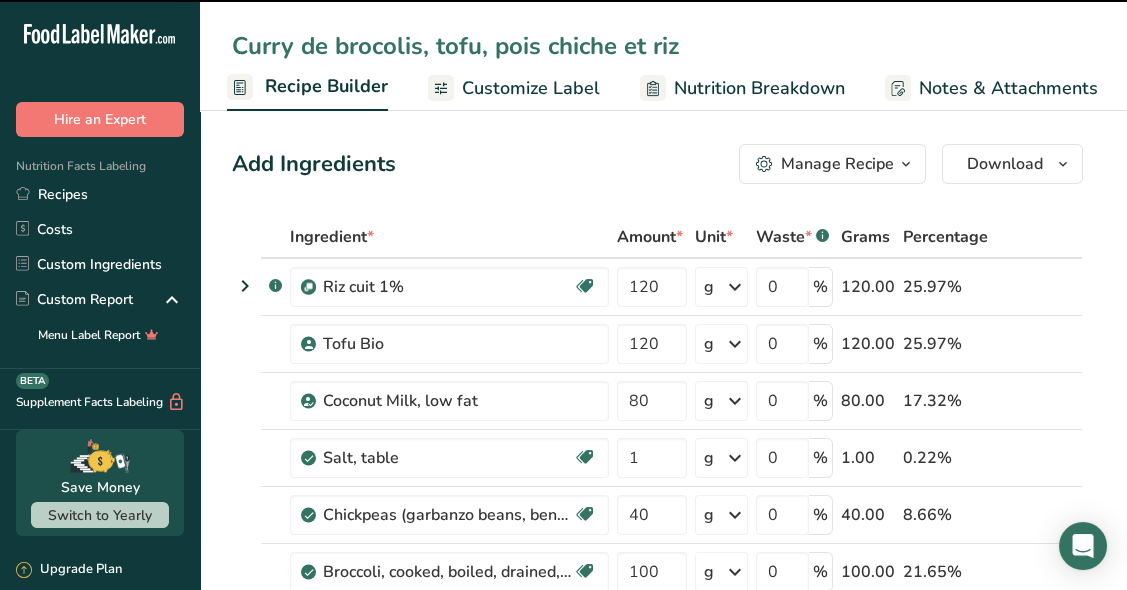 click on "Add Ingredients
Manage Recipe         Delete Recipe           Duplicate Recipe             Scale Recipe             Save as Sub-Recipe   .a-a{fill:#347362;}.b-a{fill:#fff;}                               Nutrition Breakdown                 Recipe Card
NEW
Amino Acids Pattern Report             Activity History
Download
Choose your preferred label style
Standard FDA label
Standard FDA label
The most common format for nutrition facts labels in compliance with the FDA's typeface, style and requirements
Tabular FDA label
A label format compliant with the FDA regulations presented in a tabular (horizontal) display.
Linear FDA label
A simple linear display for small sized packages.
Simplified FDA label" at bounding box center [663, 1122] 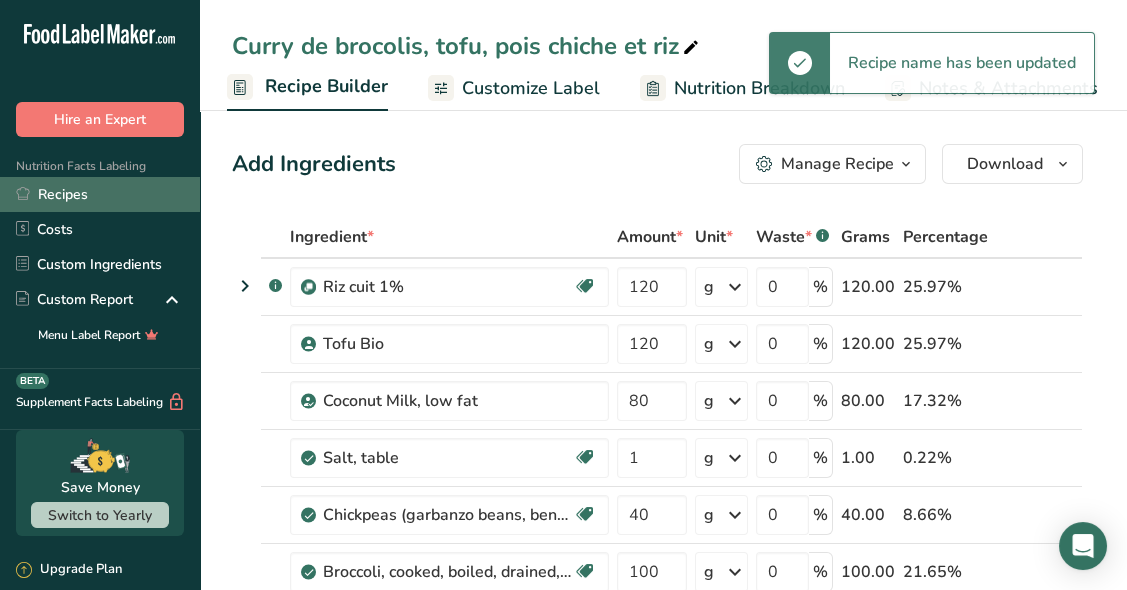 click on "Recipes" at bounding box center [100, 194] 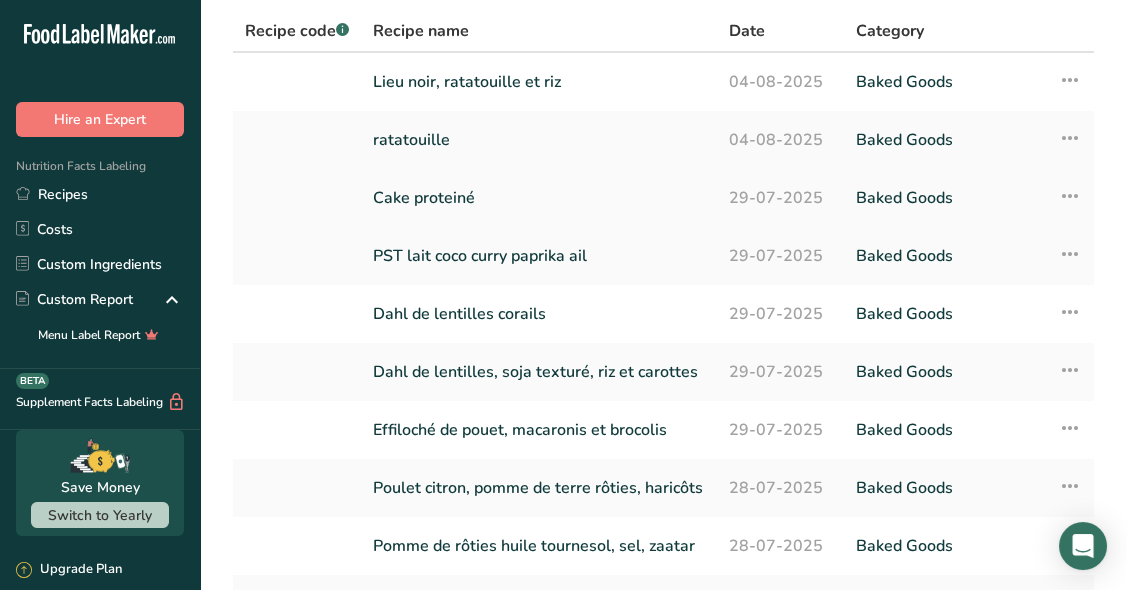scroll, scrollTop: 127, scrollLeft: 0, axis: vertical 